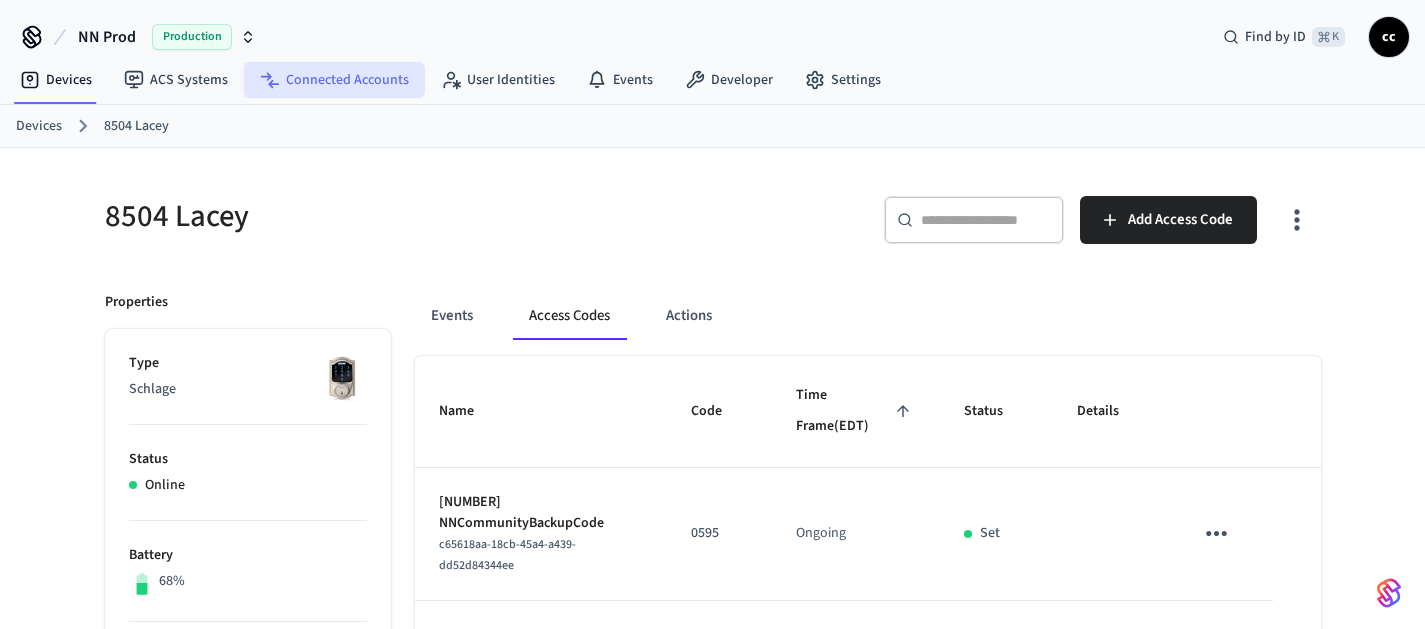 scroll, scrollTop: 0, scrollLeft: 0, axis: both 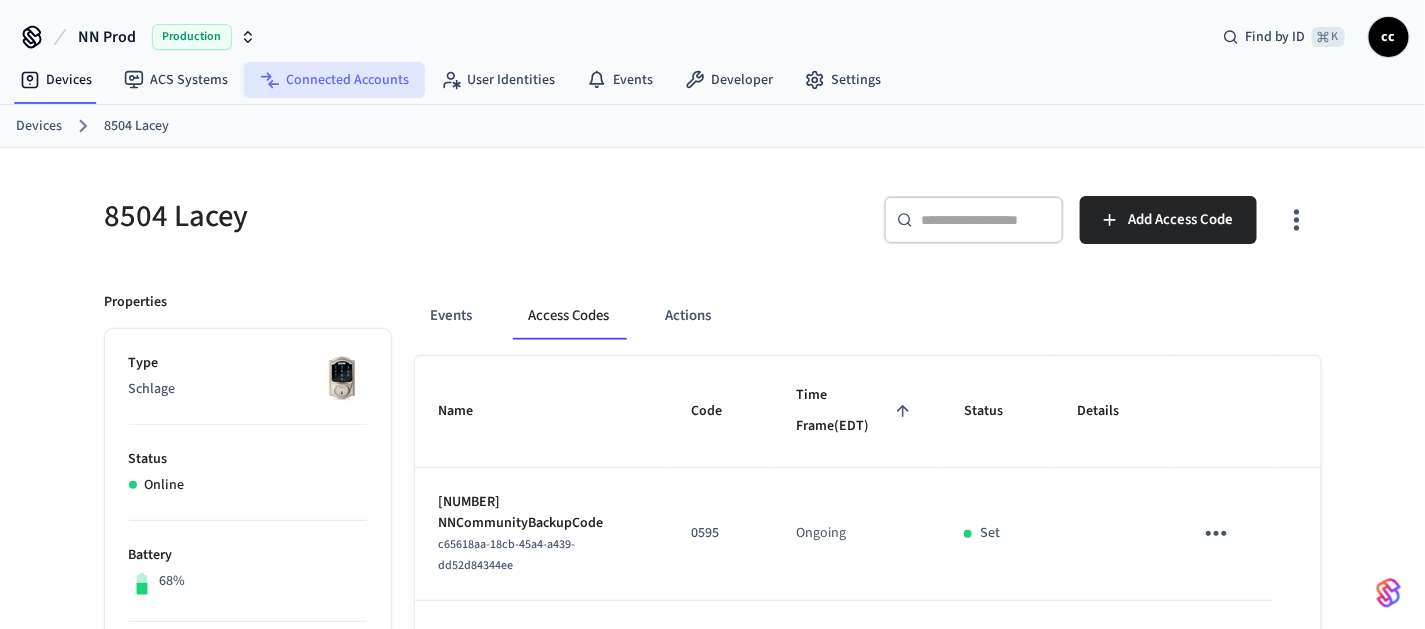 click on "Connected Accounts" at bounding box center [334, 80] 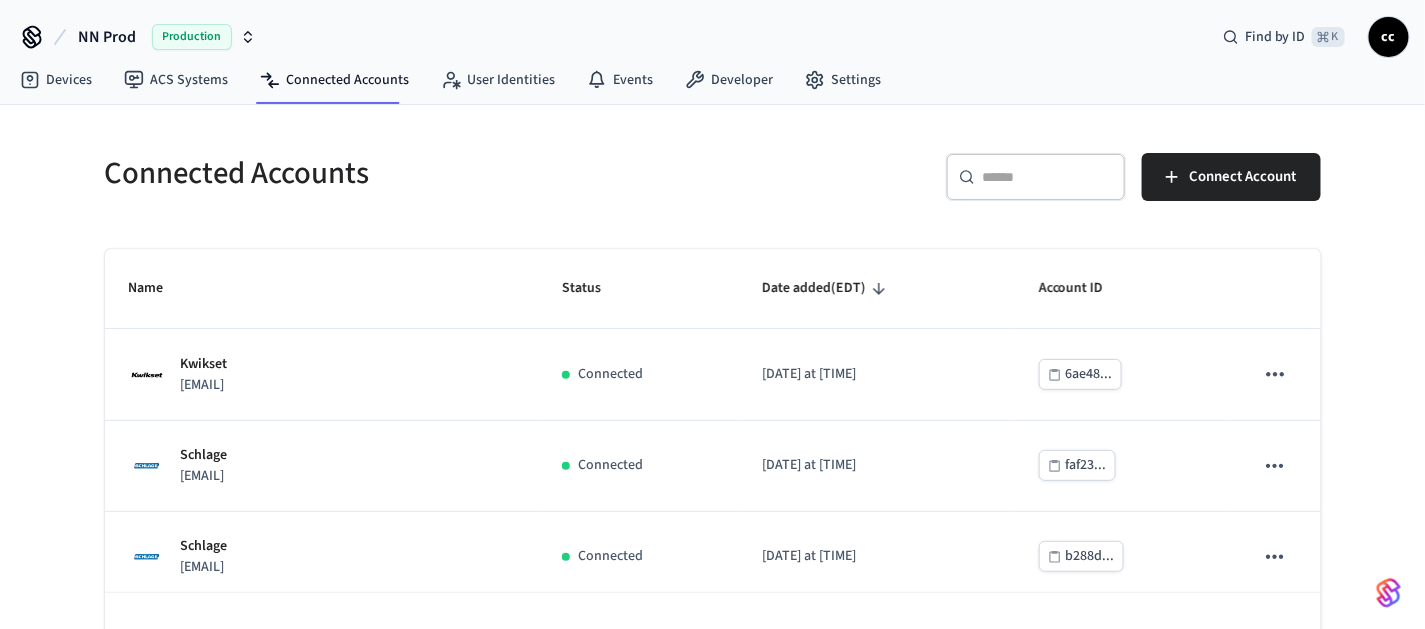 click at bounding box center (1048, 177) 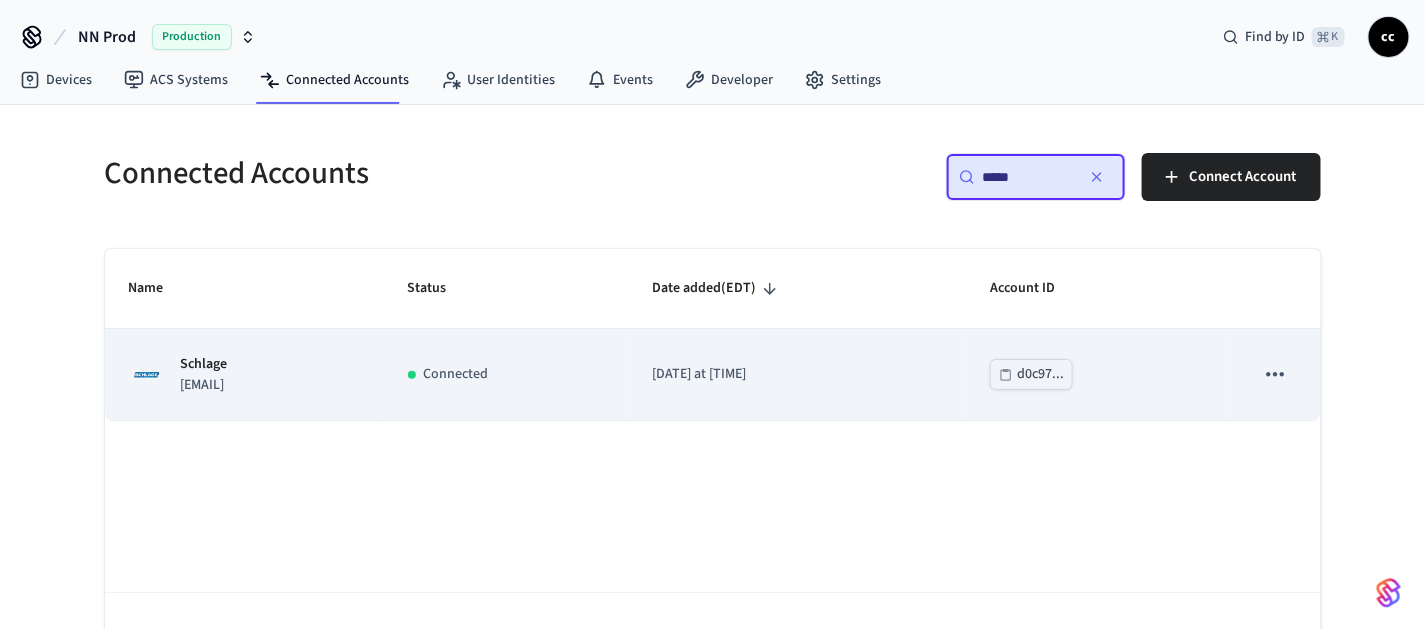 type on "*****" 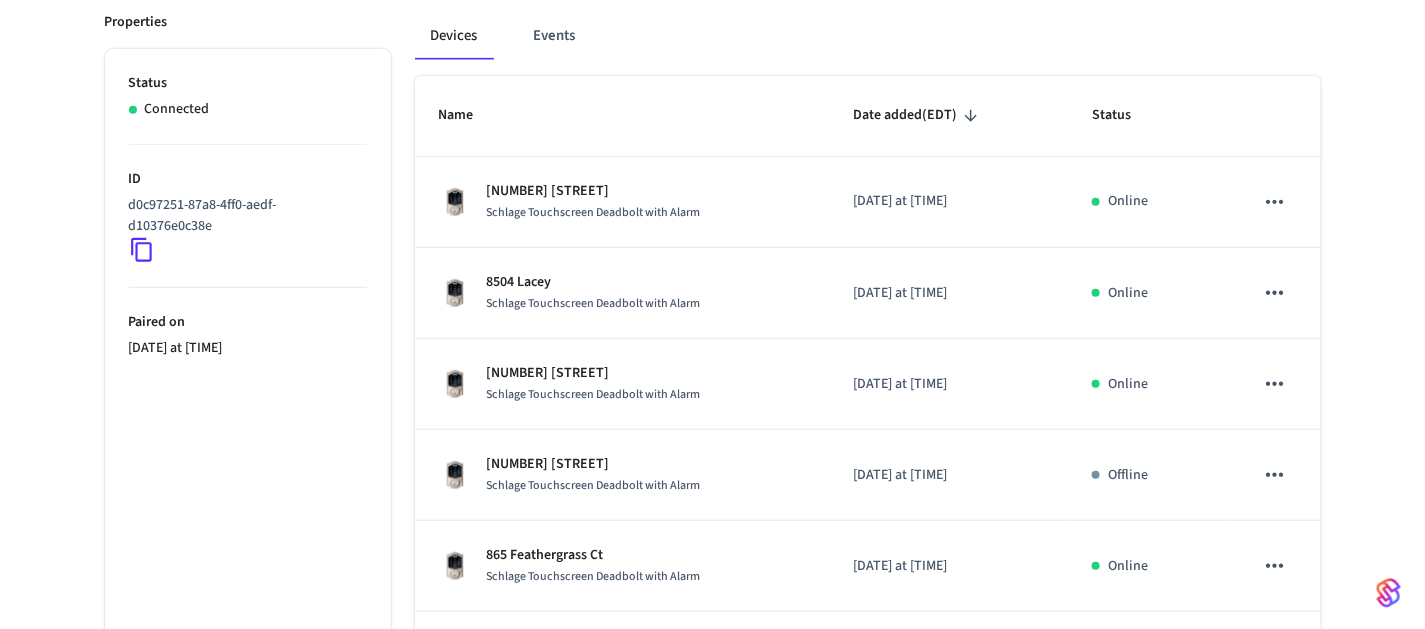 scroll, scrollTop: 0, scrollLeft: 0, axis: both 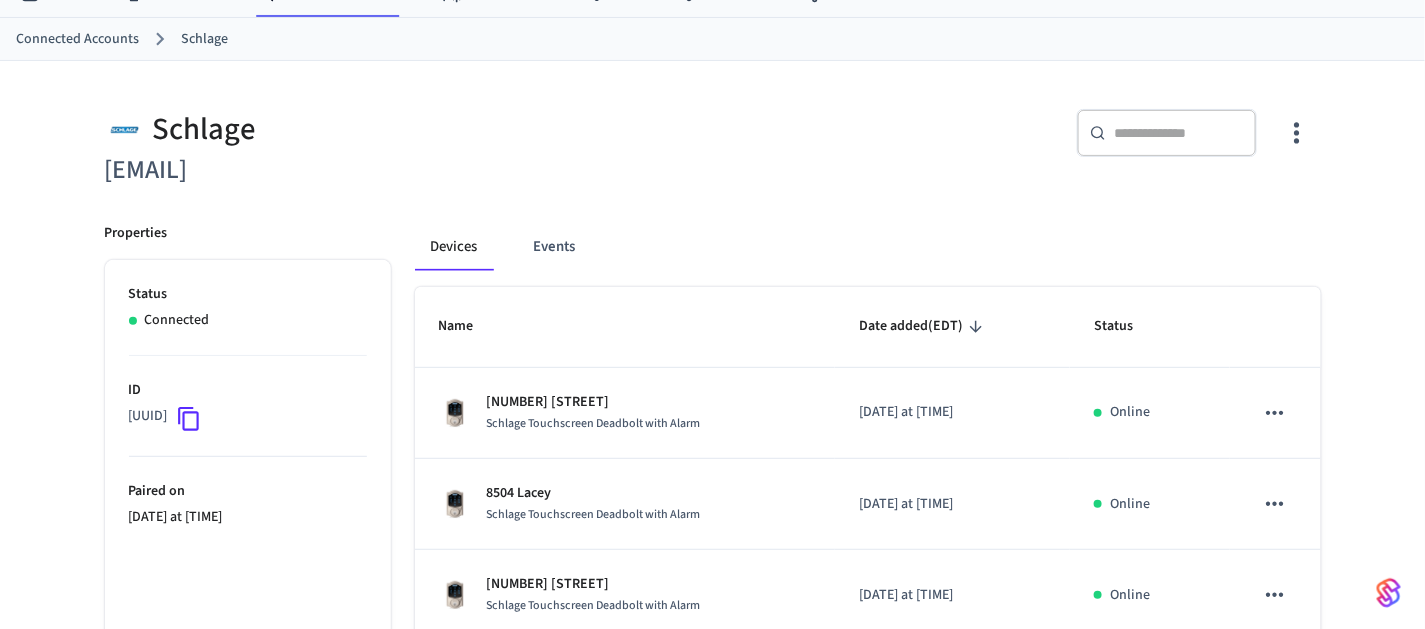 click 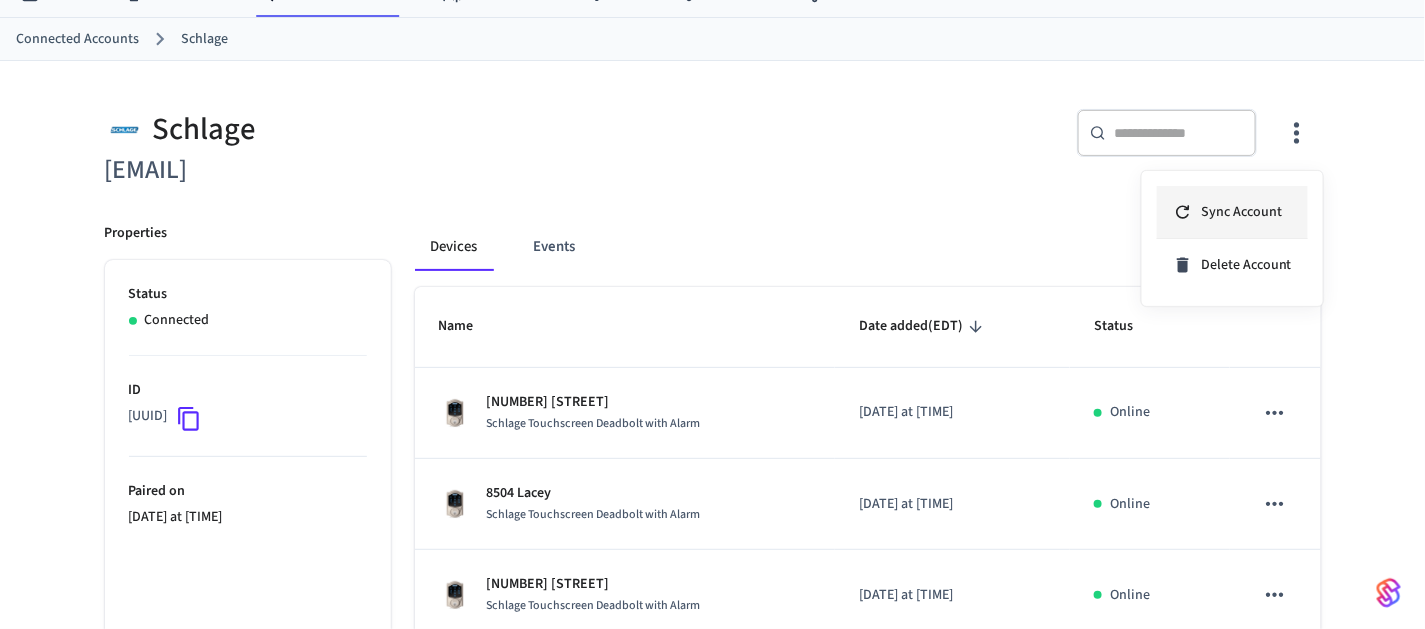 click on "Sync Account" at bounding box center [1241, 212] 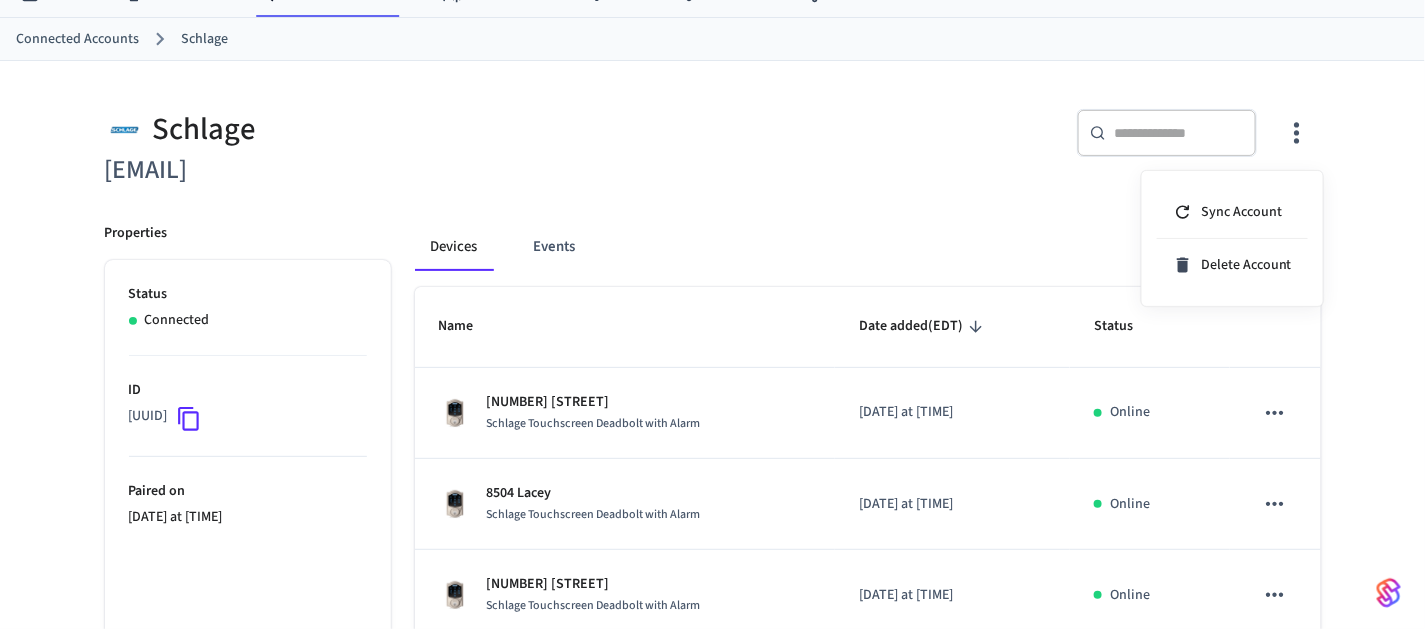 click at bounding box center [712, 314] 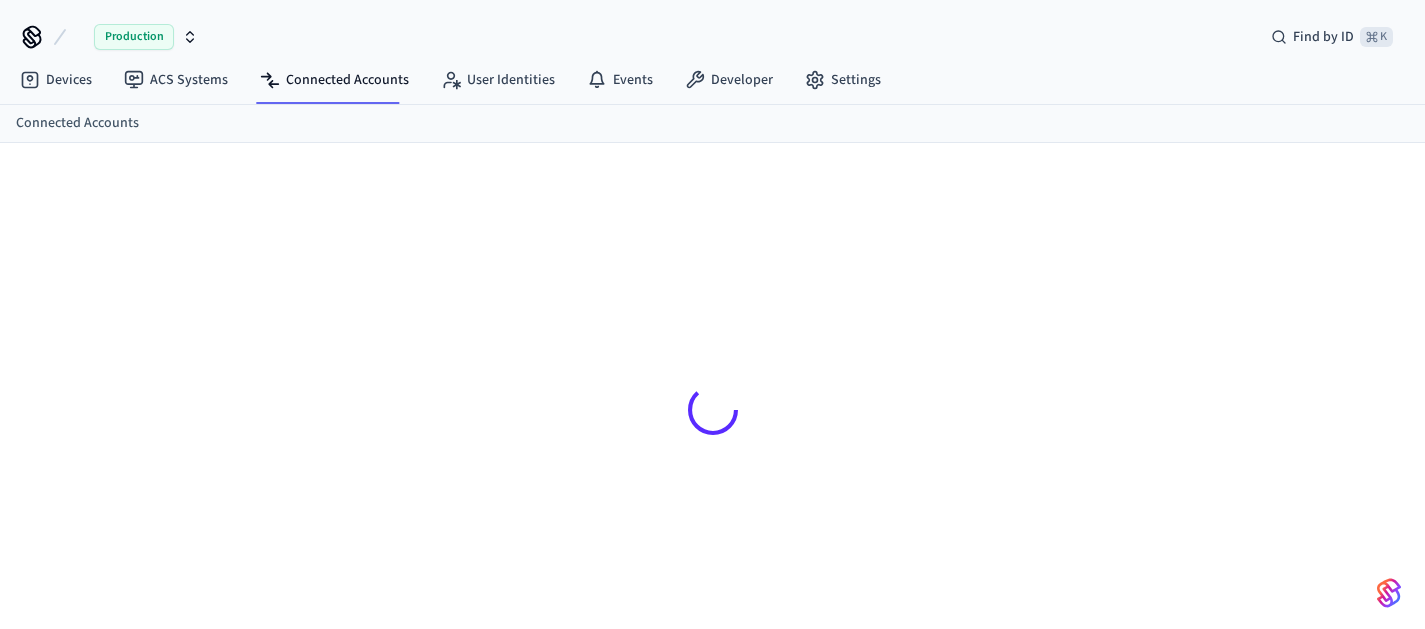 scroll, scrollTop: 25, scrollLeft: 0, axis: vertical 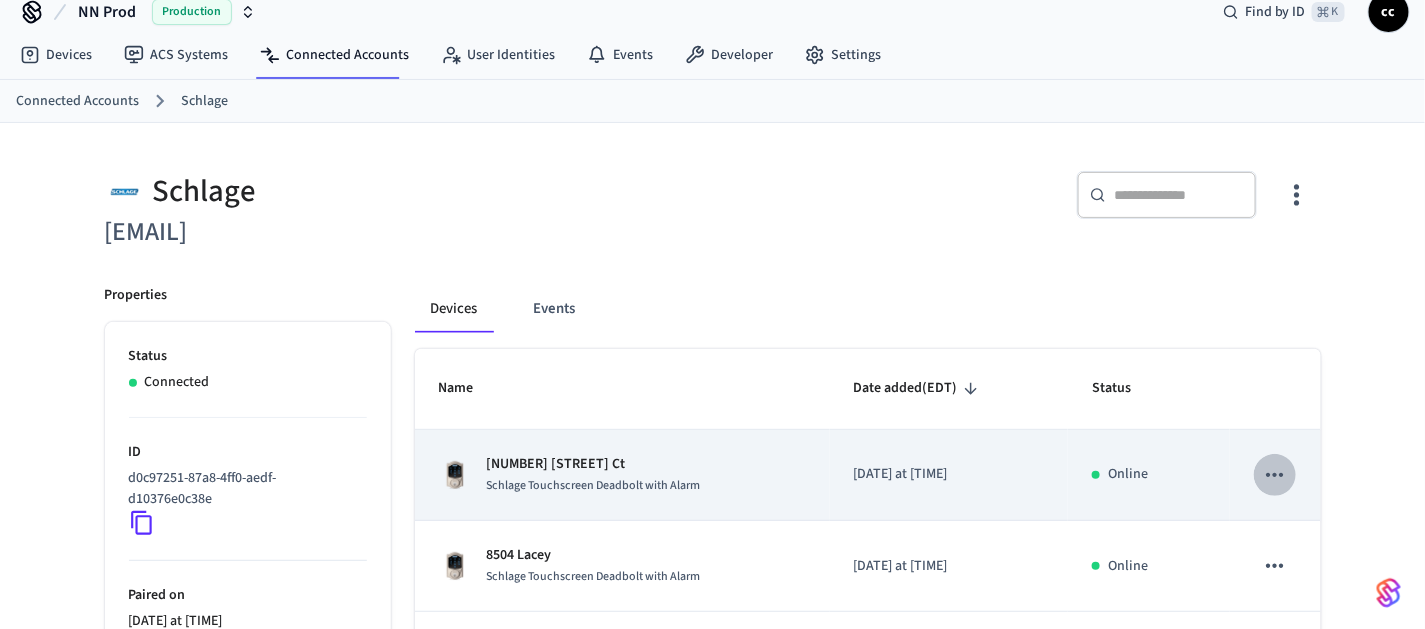 click 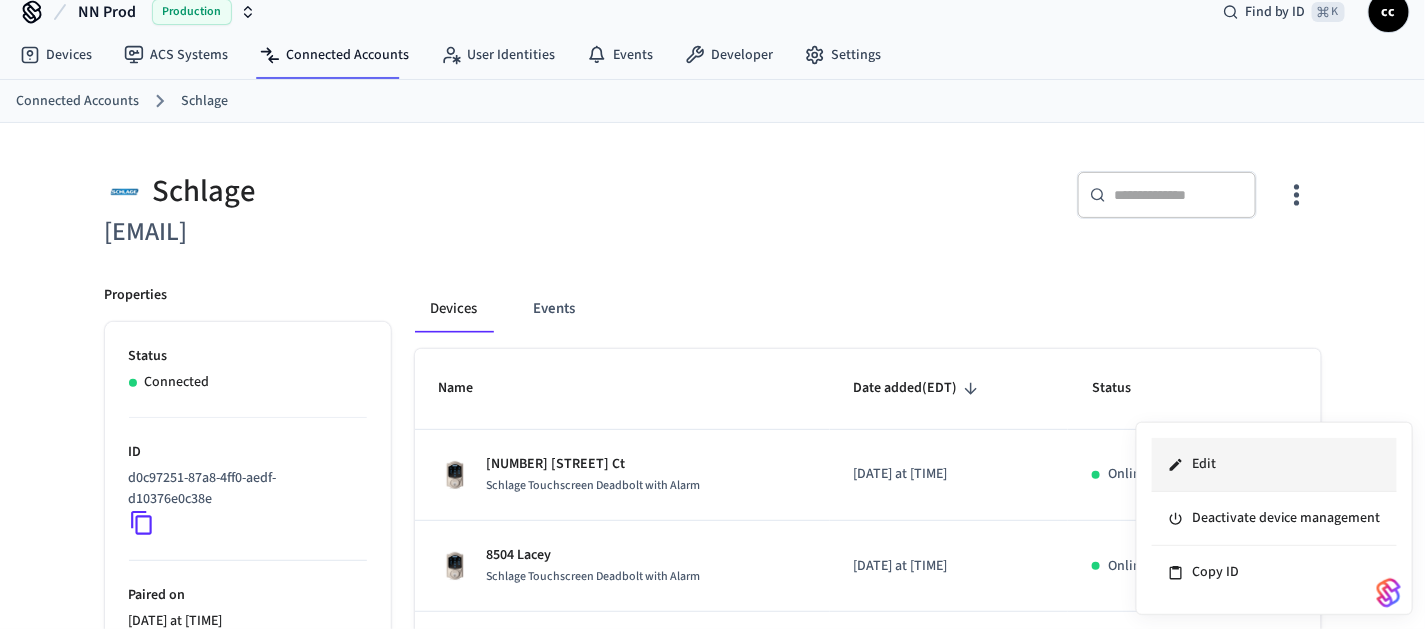 click on "Edit" at bounding box center [1274, 465] 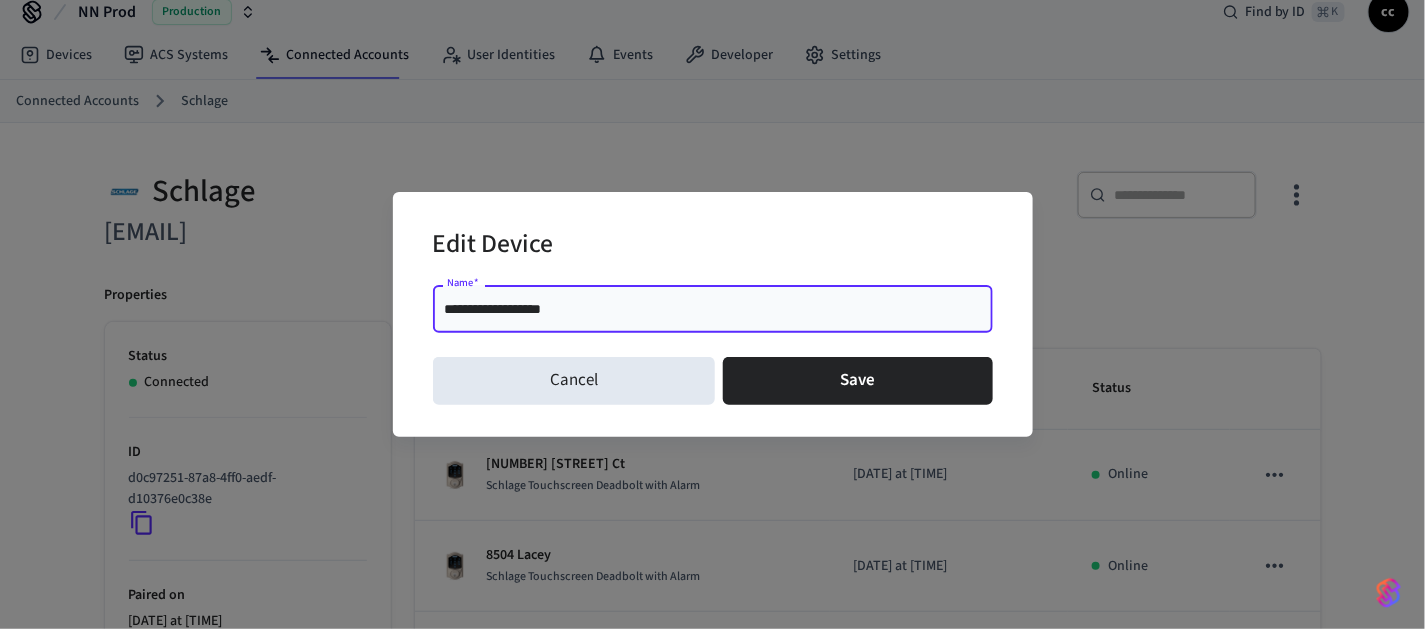 click on "**********" at bounding box center (713, 309) 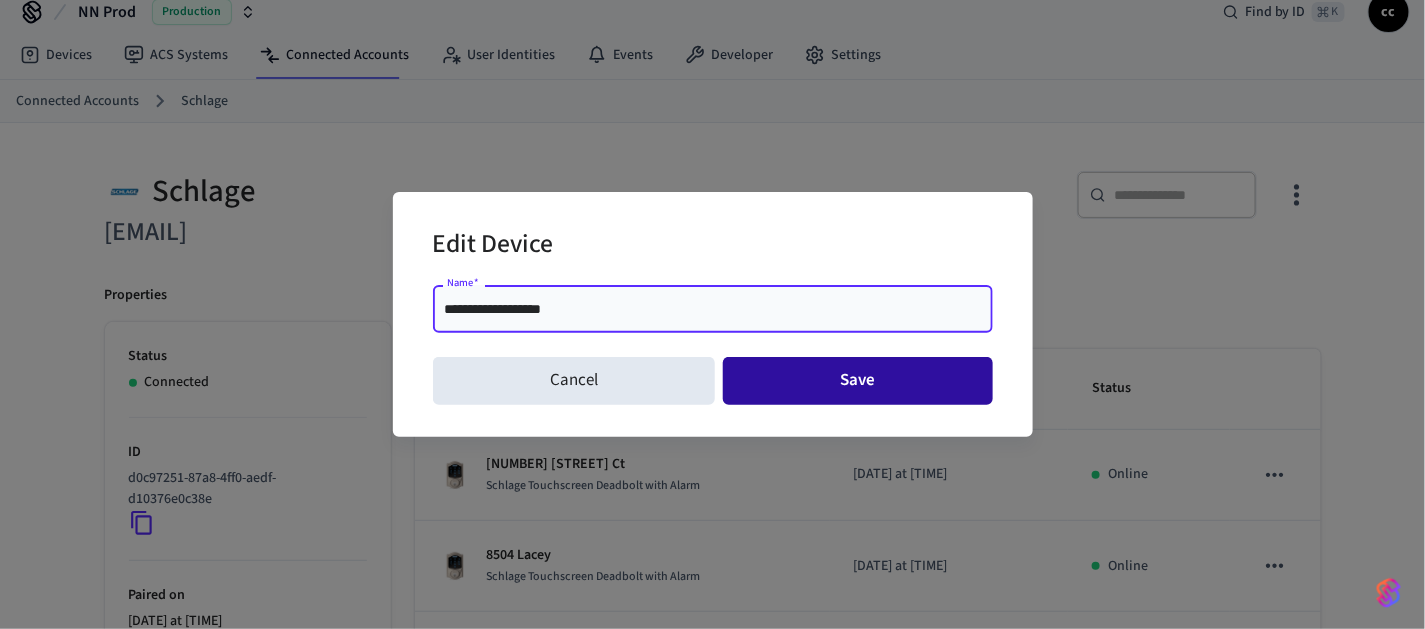 type on "**********" 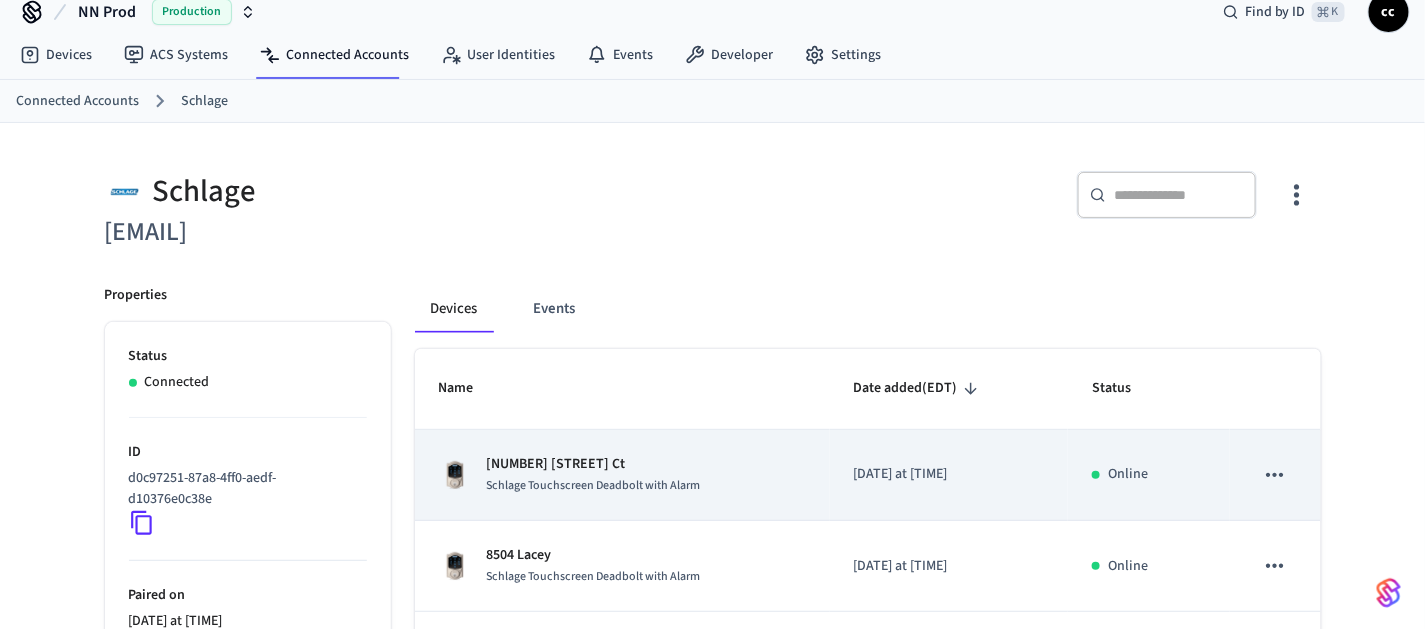 click on "[NUMBER] [STREET] Ct Schlage Touchscreen Deadbolt with Alarm" at bounding box center [622, 475] 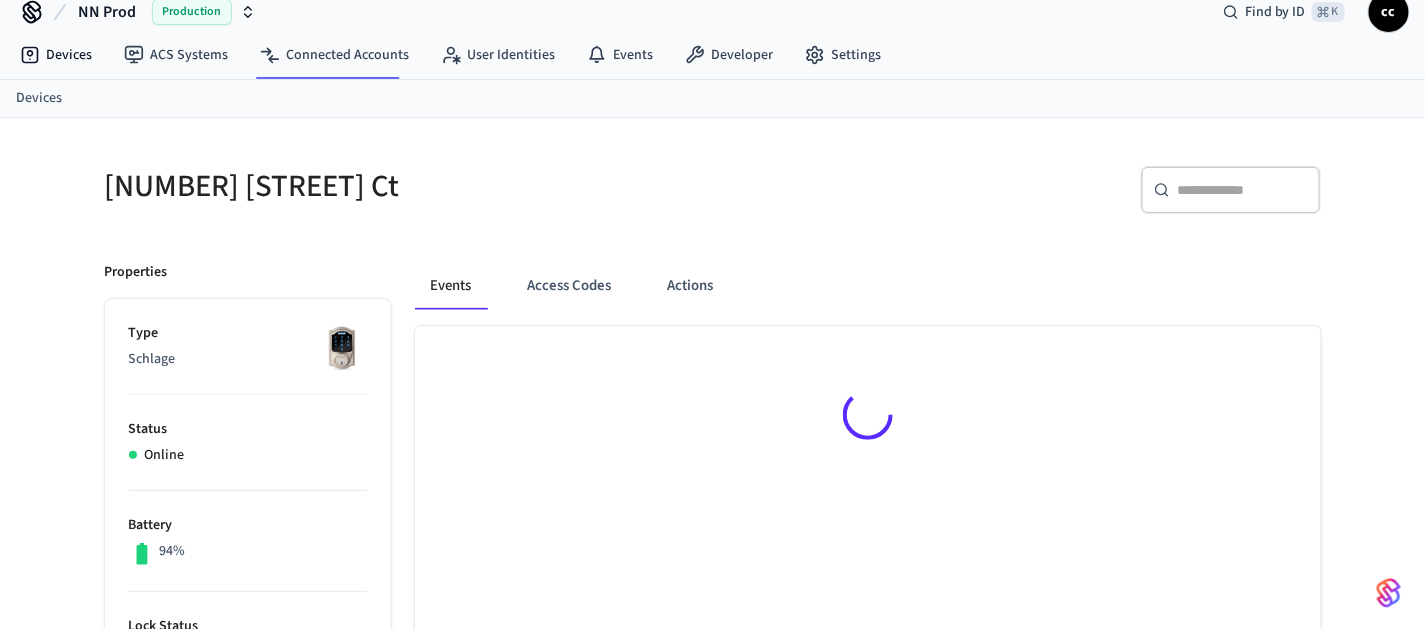 scroll, scrollTop: 0, scrollLeft: 0, axis: both 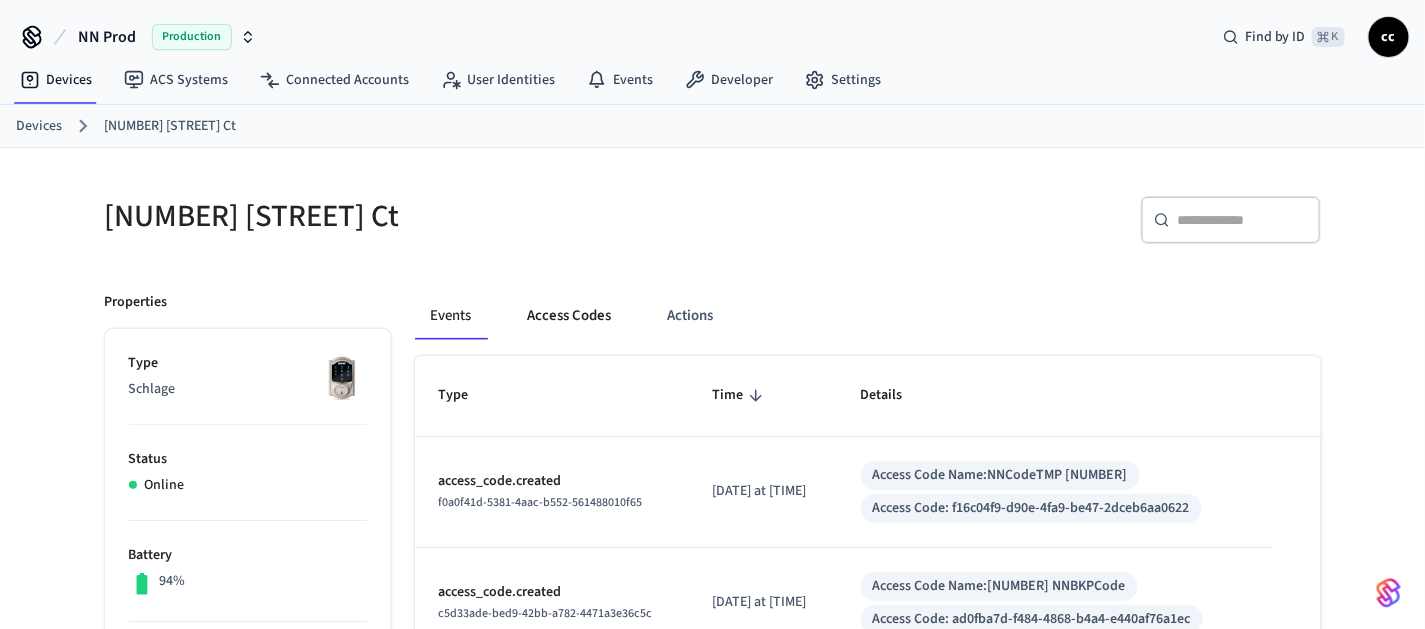 click on "Access Codes" at bounding box center [570, 316] 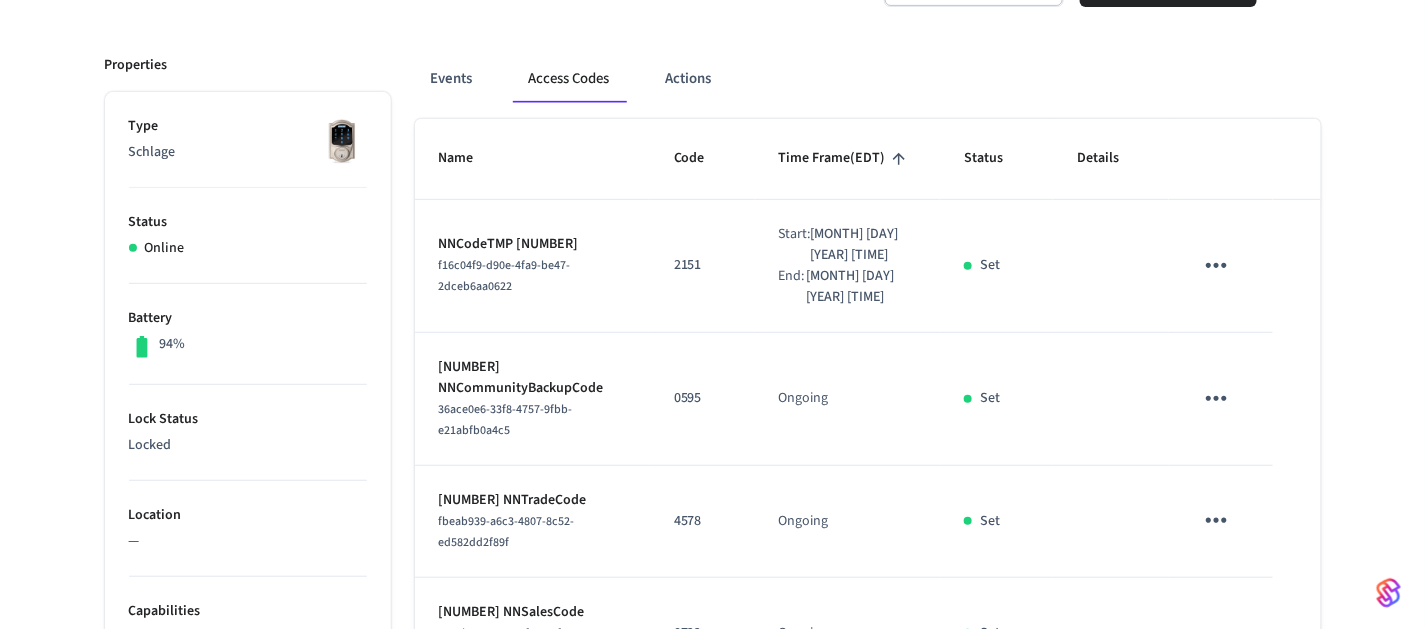 scroll, scrollTop: 13, scrollLeft: 0, axis: vertical 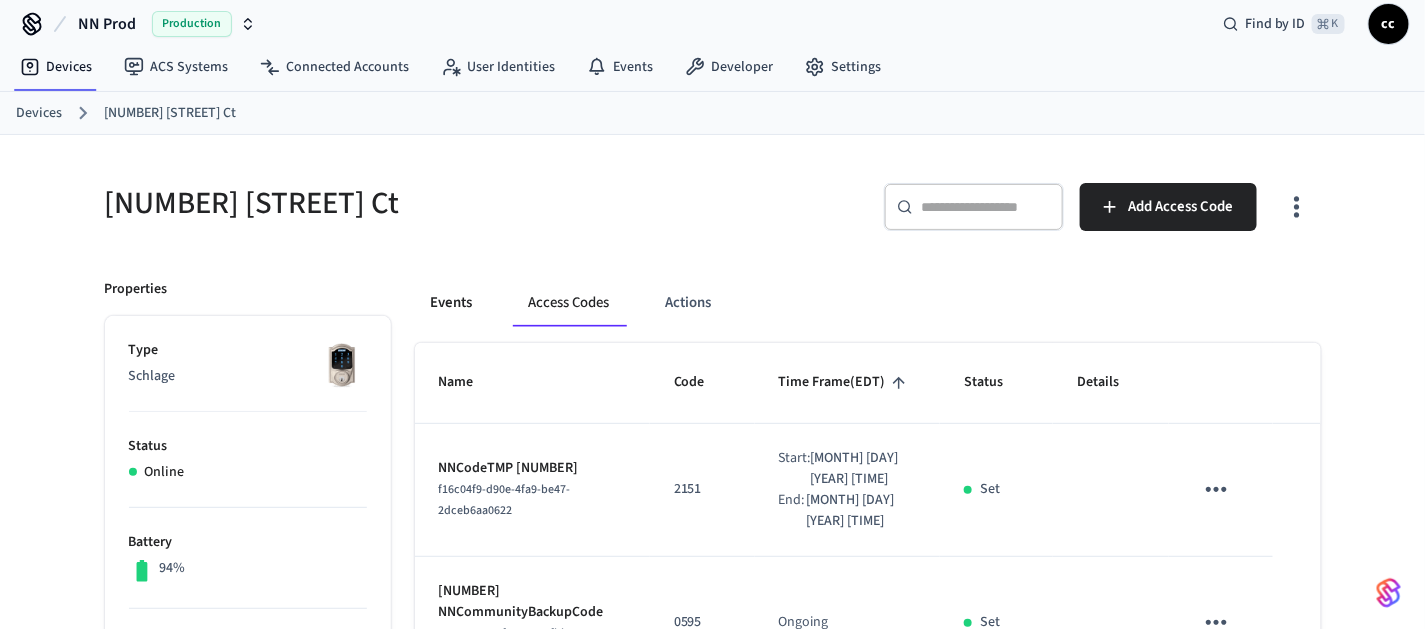 click on "Events" at bounding box center [452, 303] 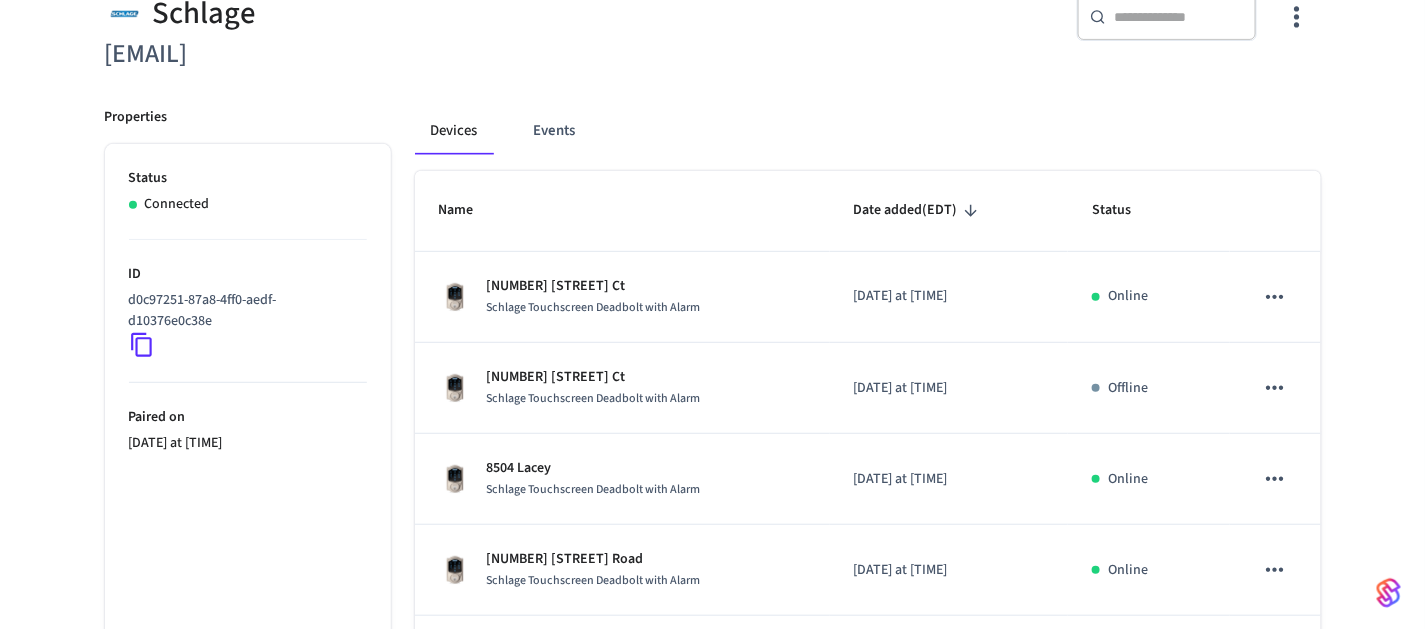 scroll, scrollTop: 207, scrollLeft: 0, axis: vertical 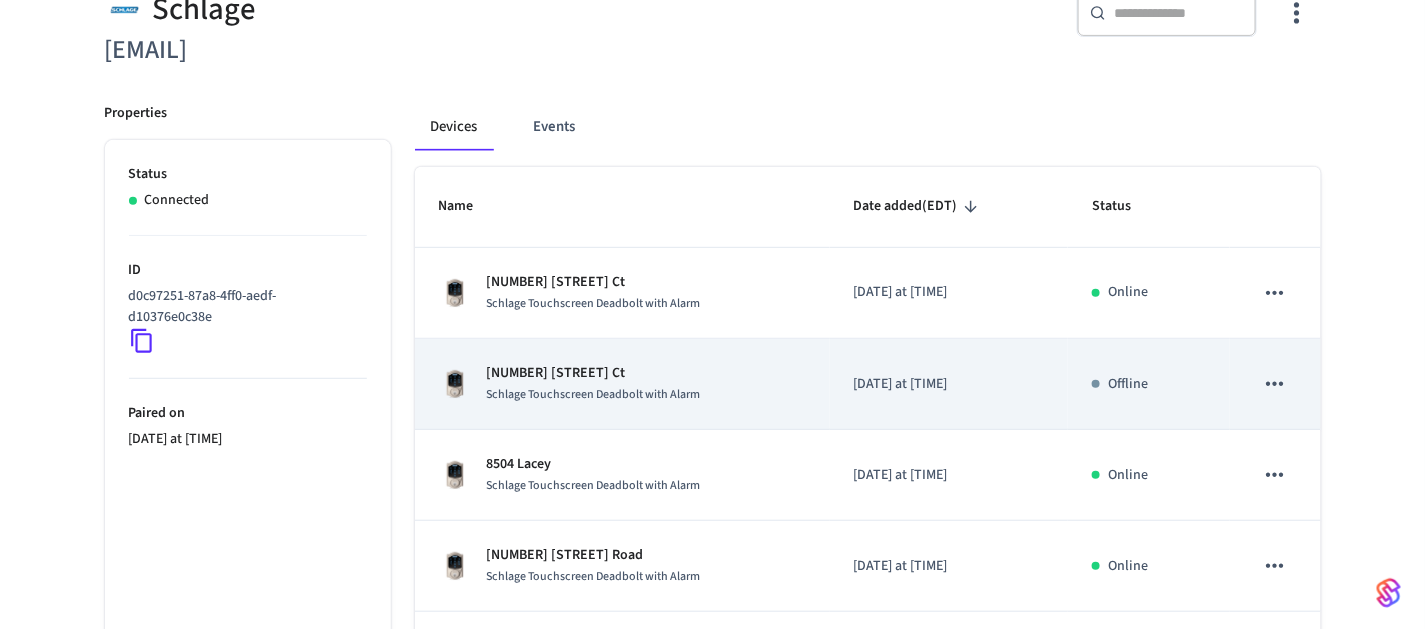 click on "[NUMBER] [STREET] Ct" at bounding box center (594, 373) 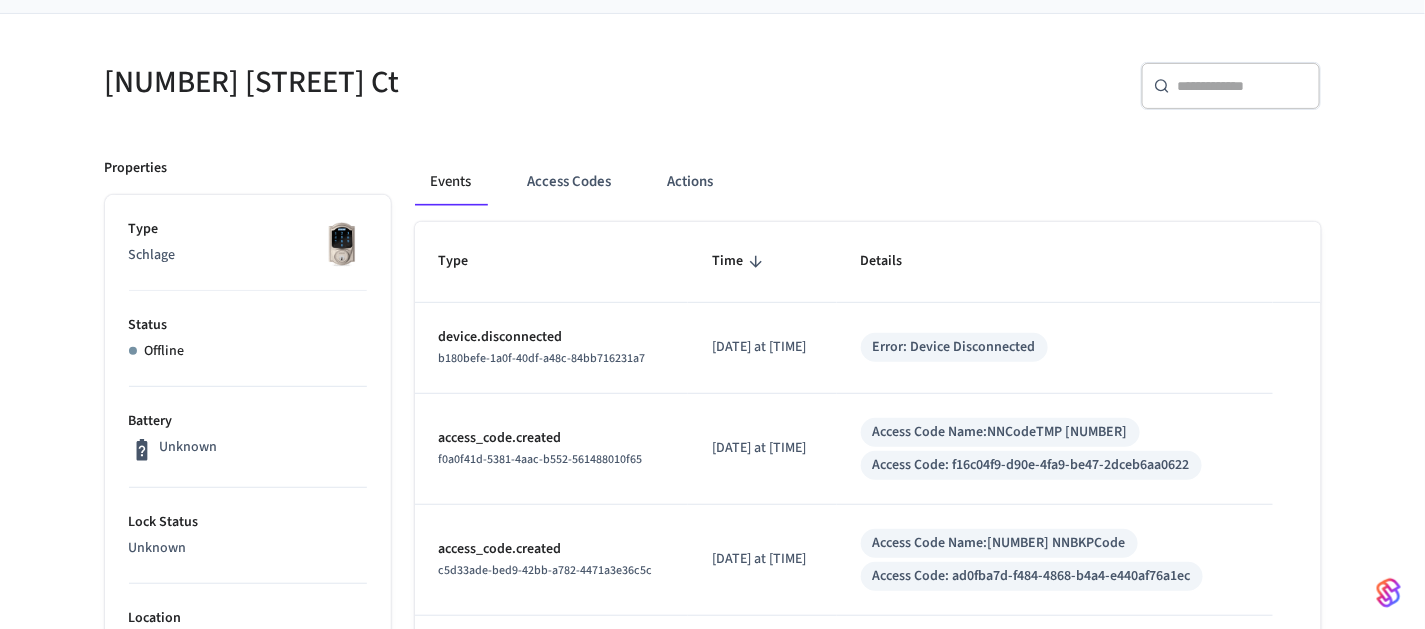 scroll, scrollTop: 0, scrollLeft: 0, axis: both 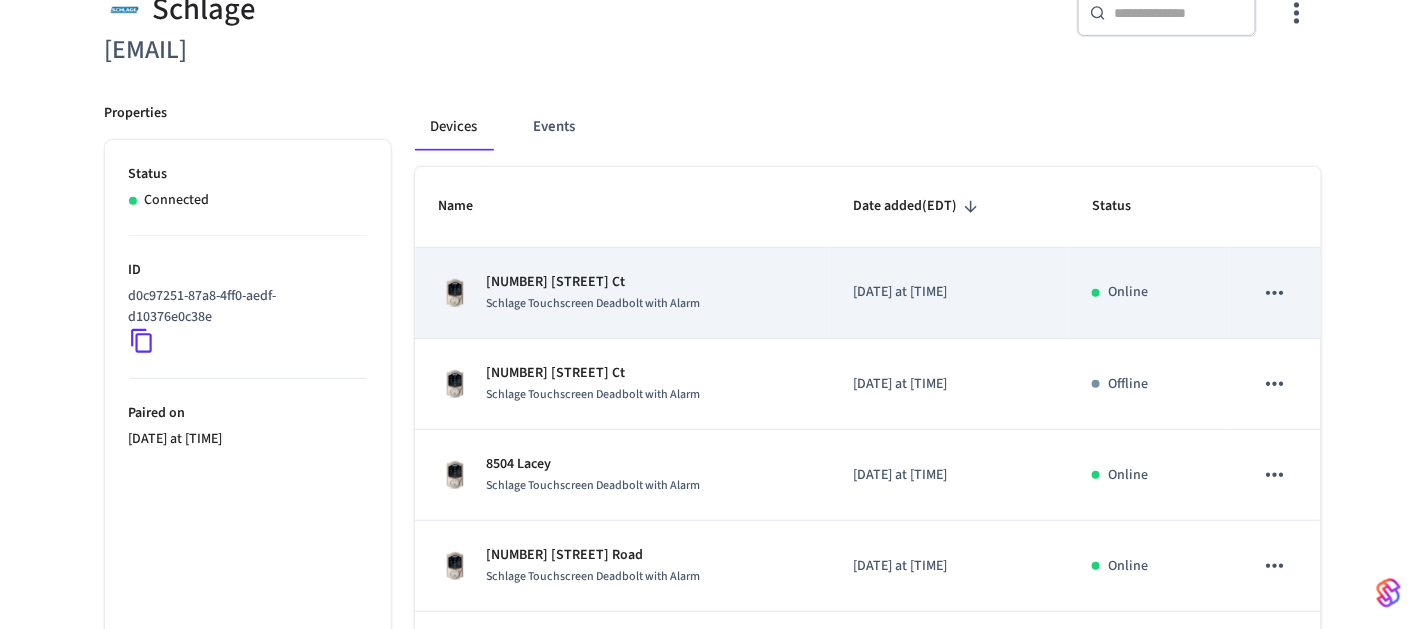 click on "[NUMBER] [STREET] Ct" at bounding box center (594, 282) 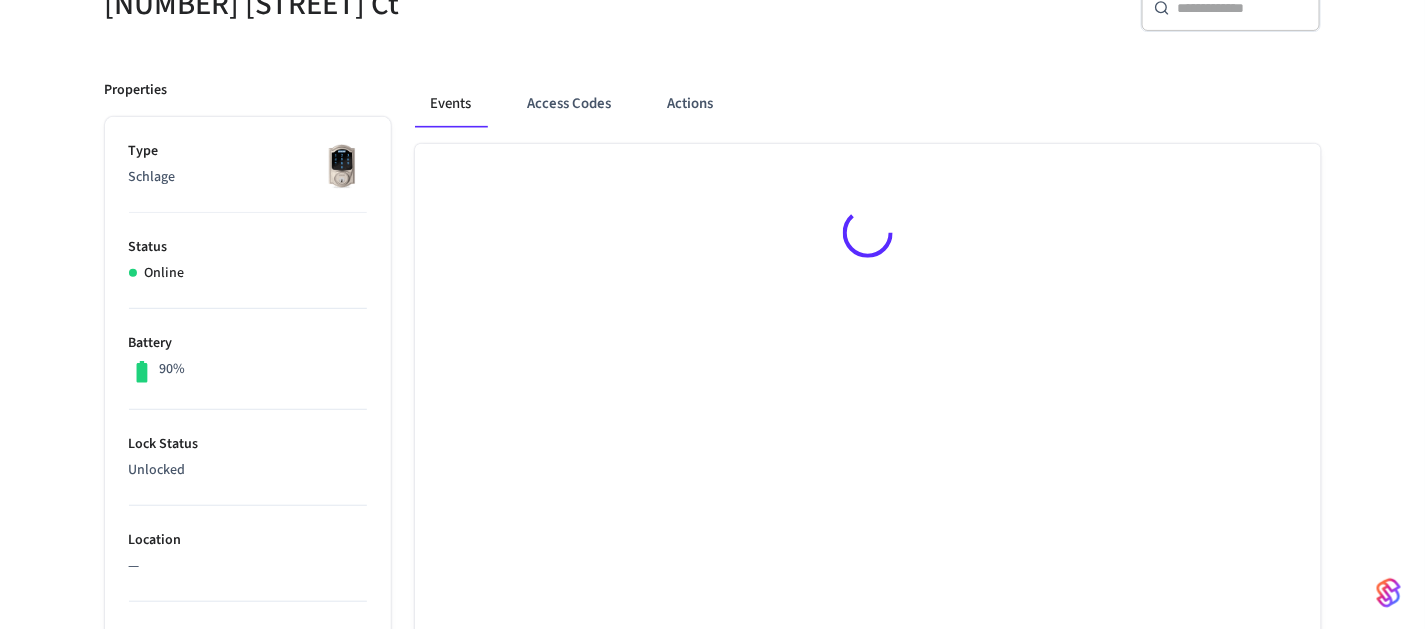 scroll, scrollTop: 0, scrollLeft: 0, axis: both 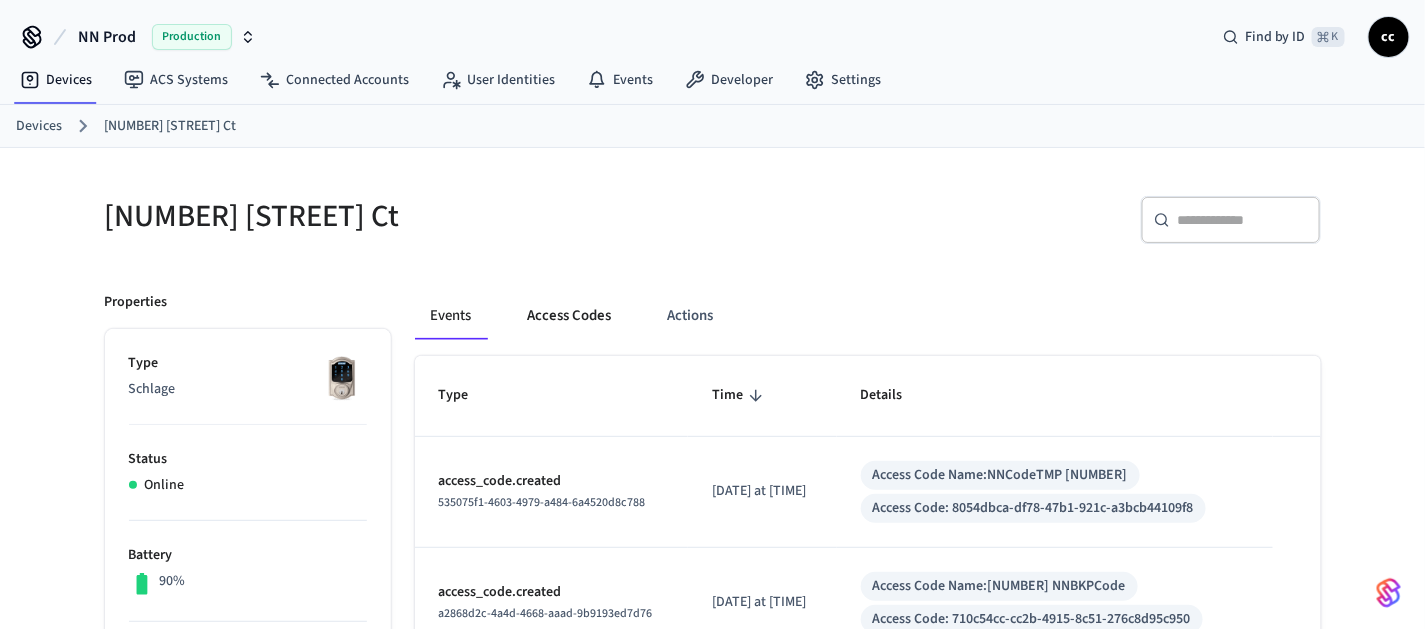 click on "Access Codes" at bounding box center [570, 316] 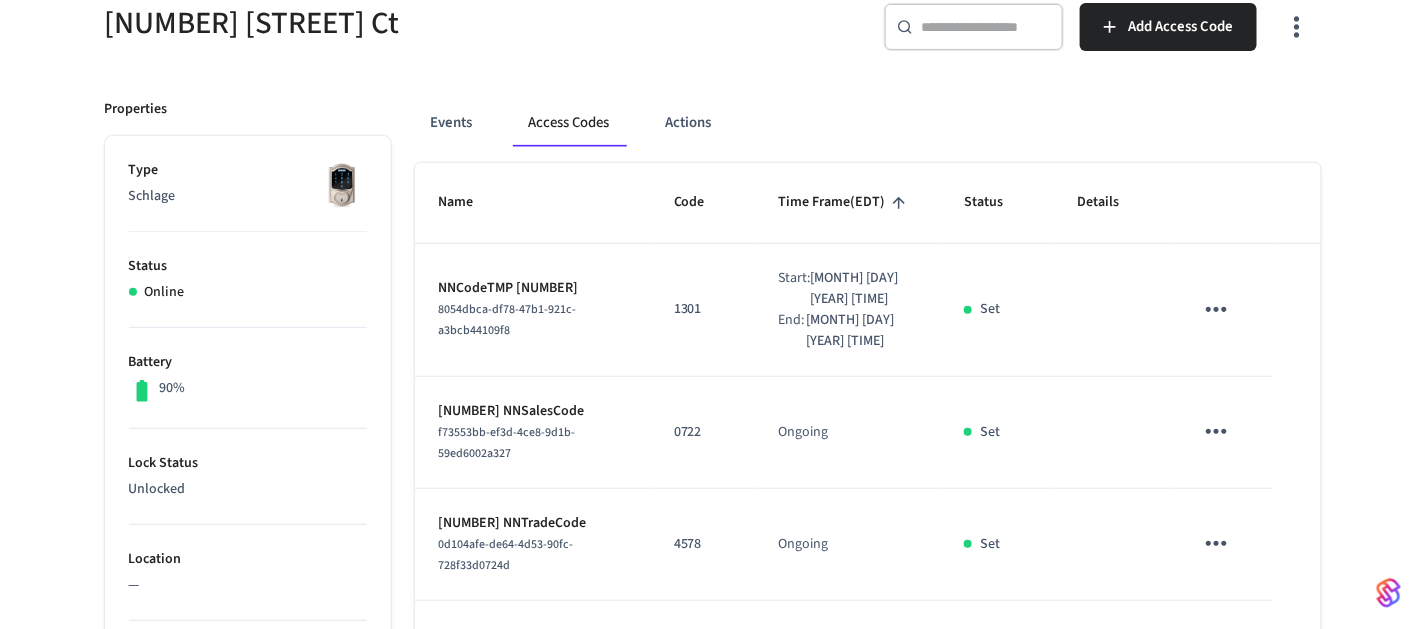 scroll, scrollTop: 0, scrollLeft: 0, axis: both 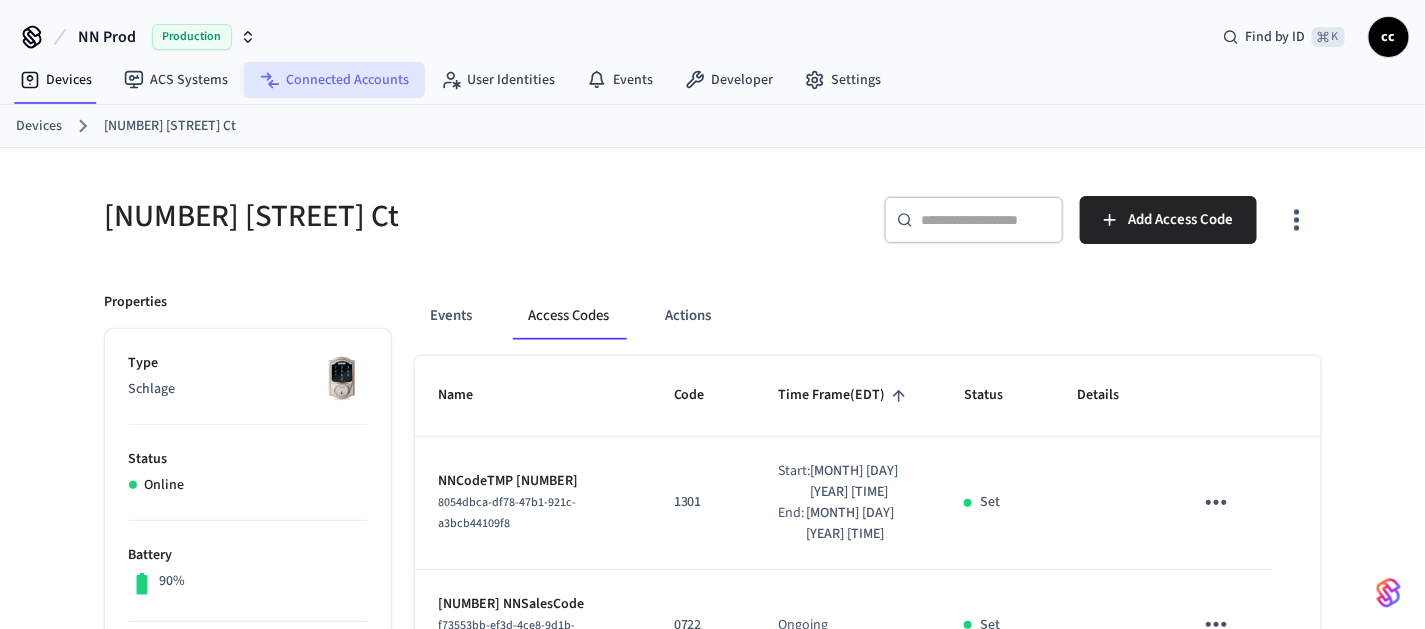 click on "Connected Accounts" at bounding box center (334, 80) 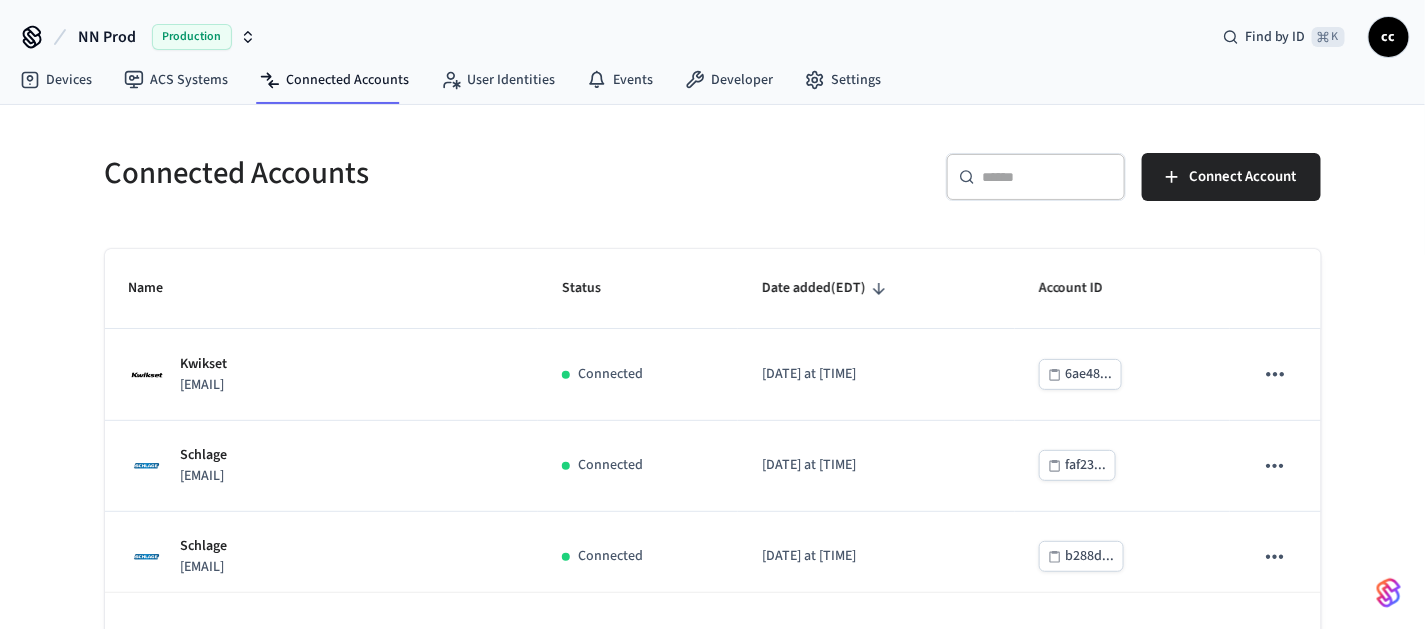 click at bounding box center [1048, 177] 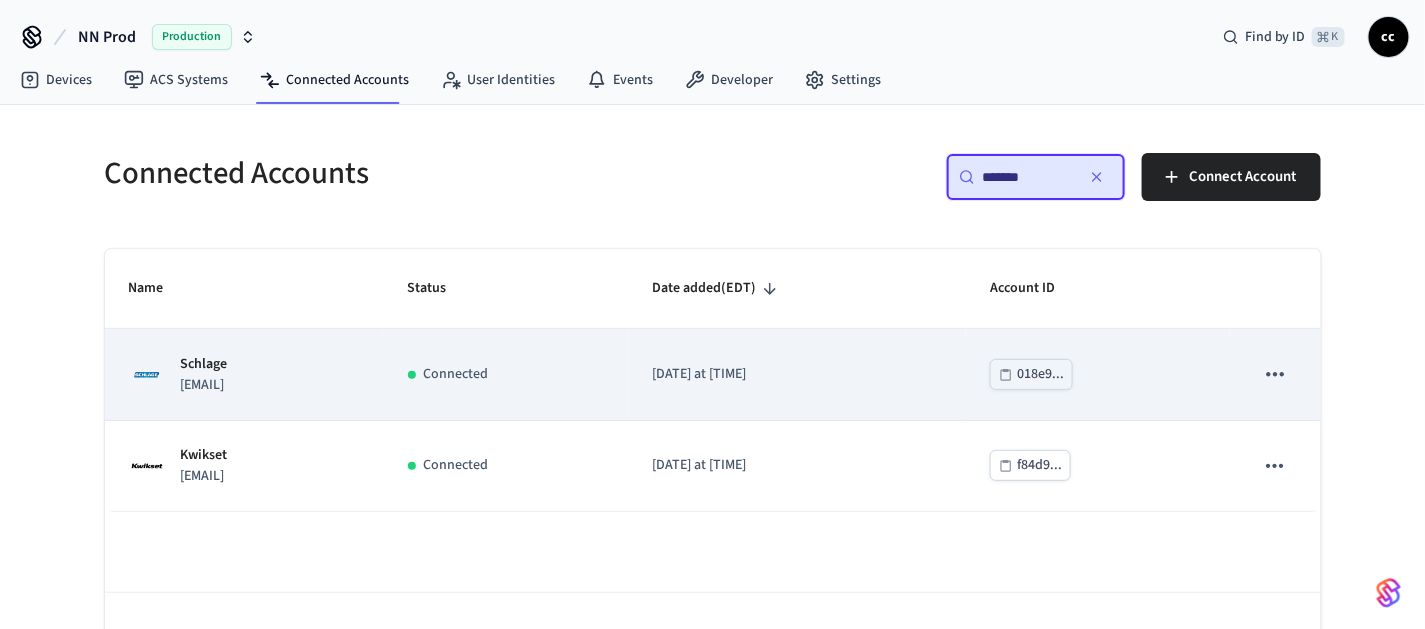 type on "*******" 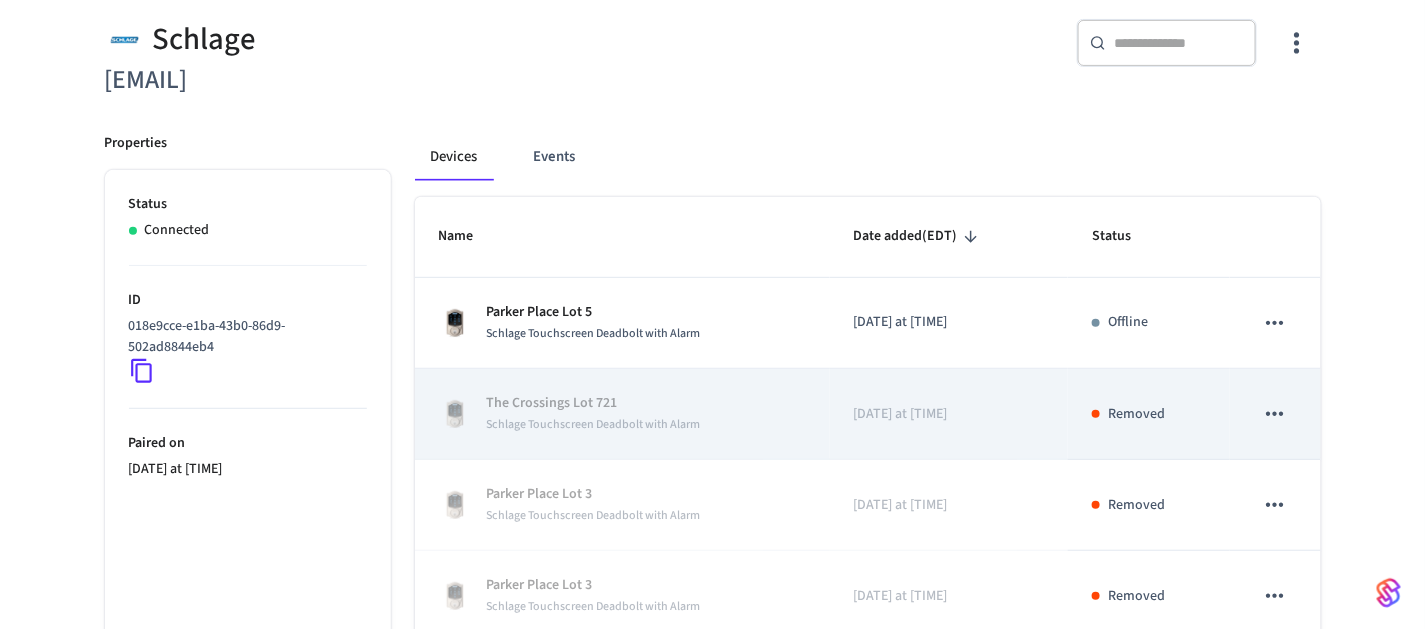 scroll, scrollTop: 0, scrollLeft: 0, axis: both 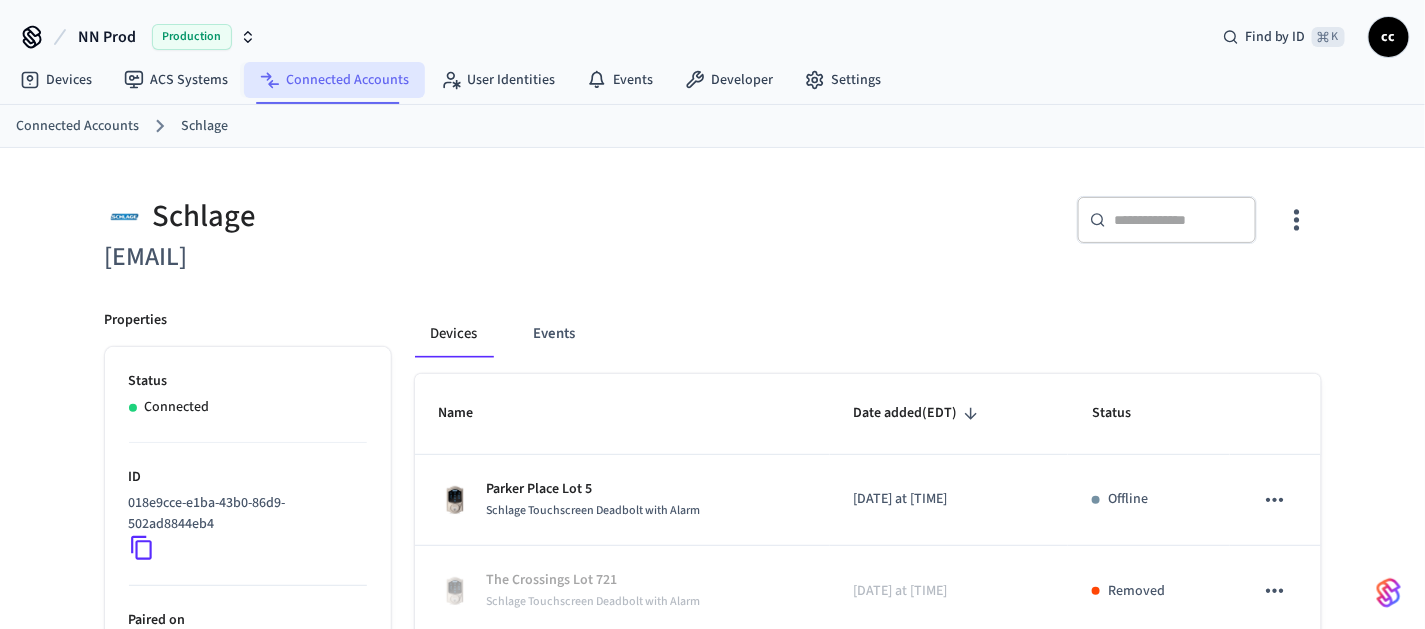 click on "Connected Accounts" at bounding box center [334, 80] 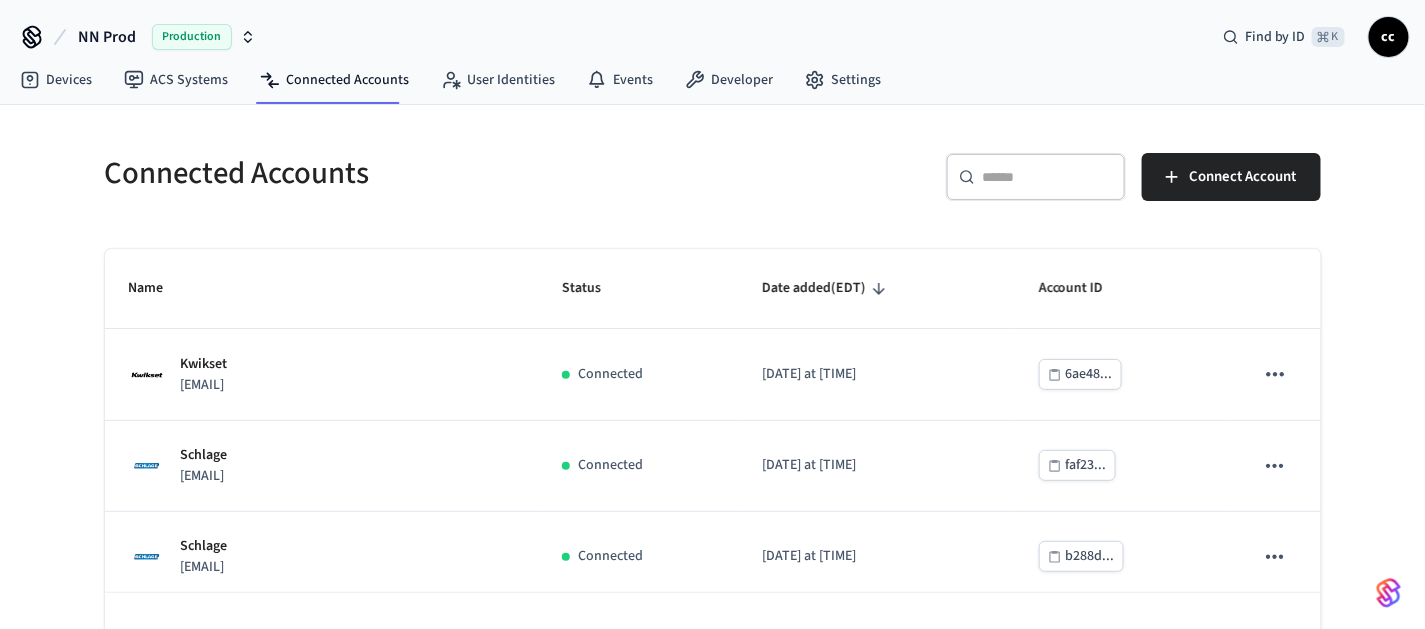 click at bounding box center (1048, 177) 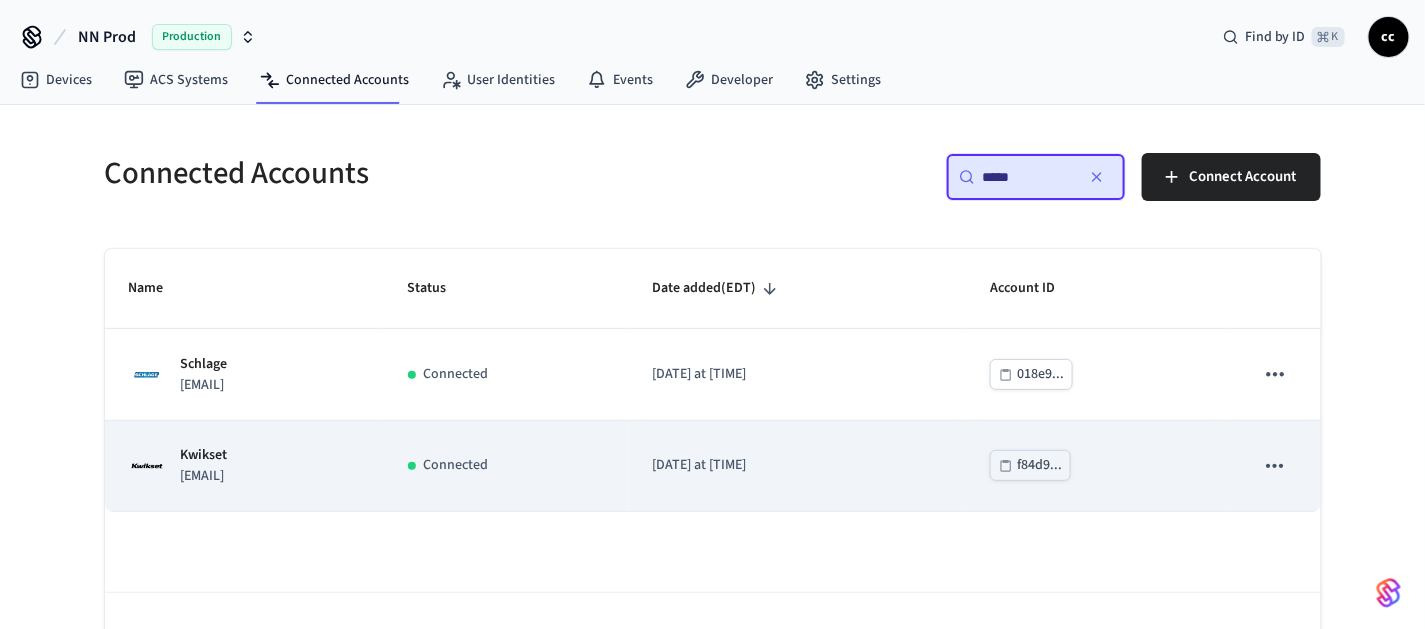 type on "*****" 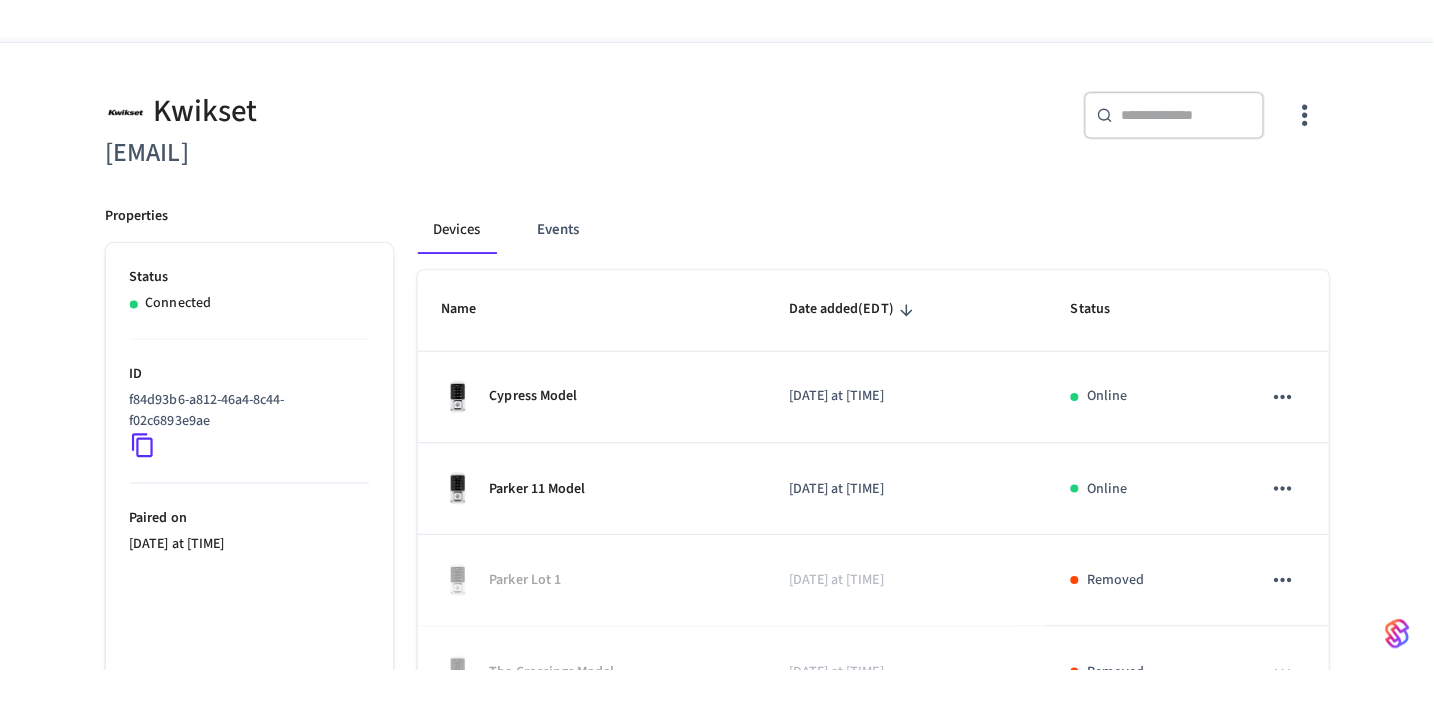 scroll, scrollTop: 157, scrollLeft: 0, axis: vertical 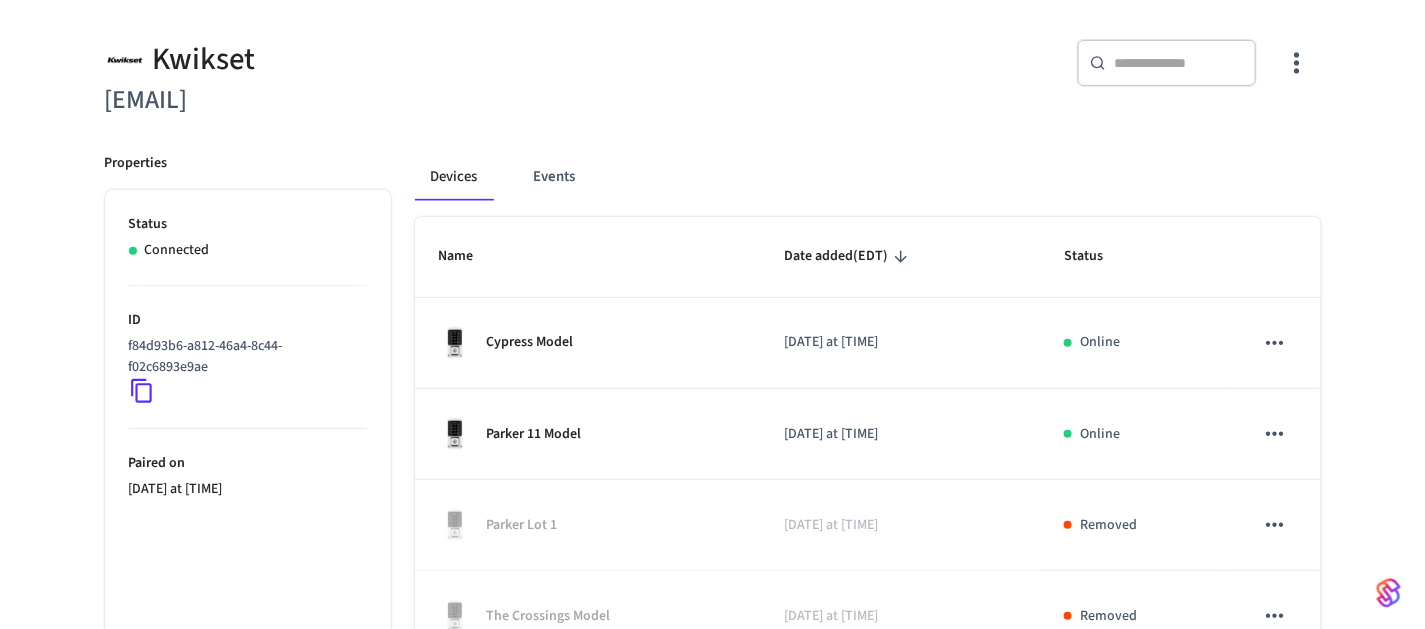click 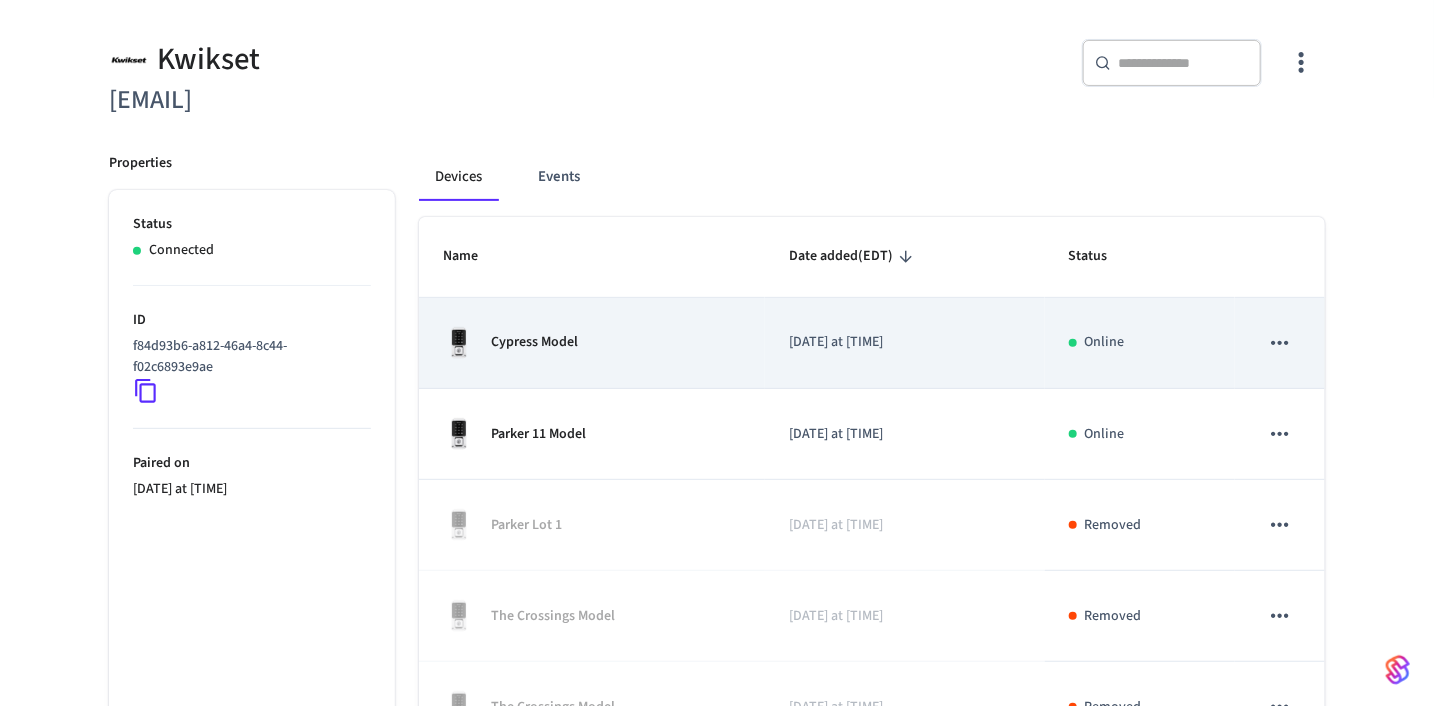 click on "Cypress Model" at bounding box center [592, 343] 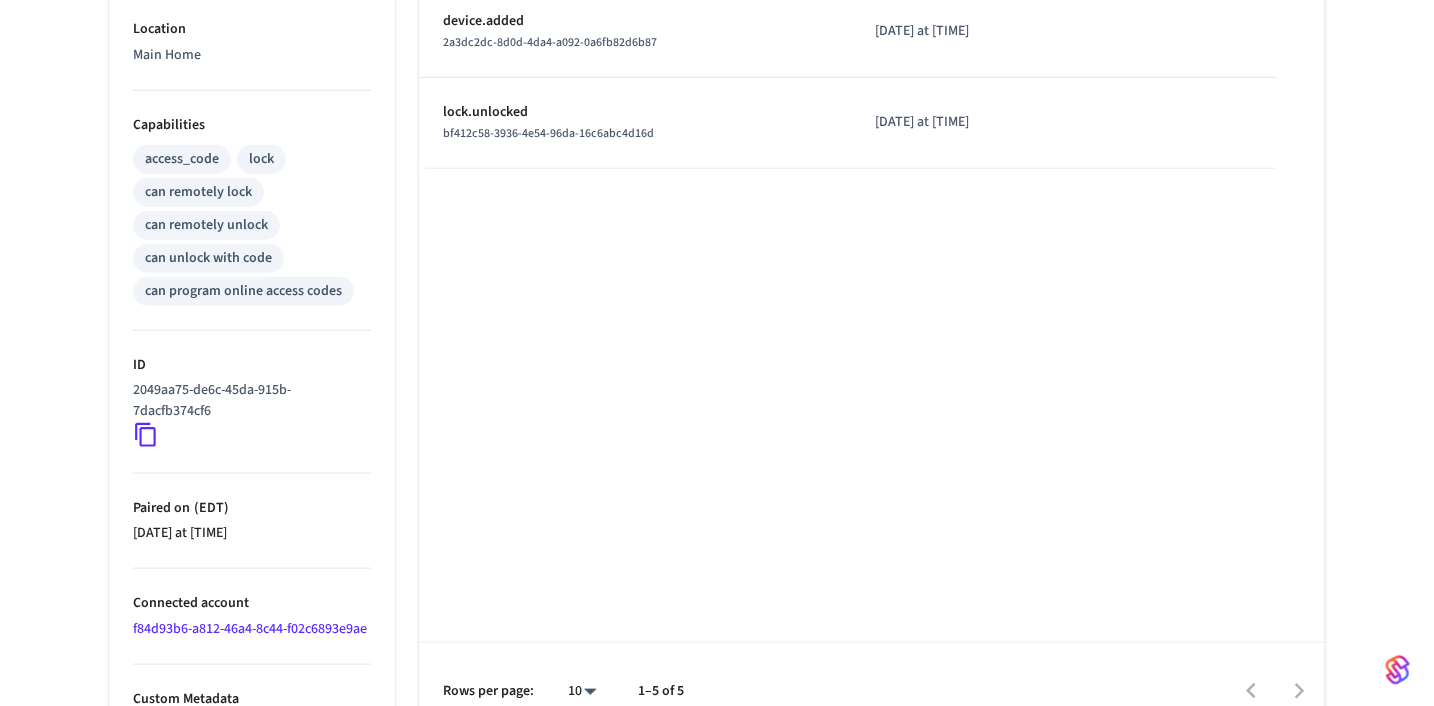 scroll, scrollTop: 734, scrollLeft: 0, axis: vertical 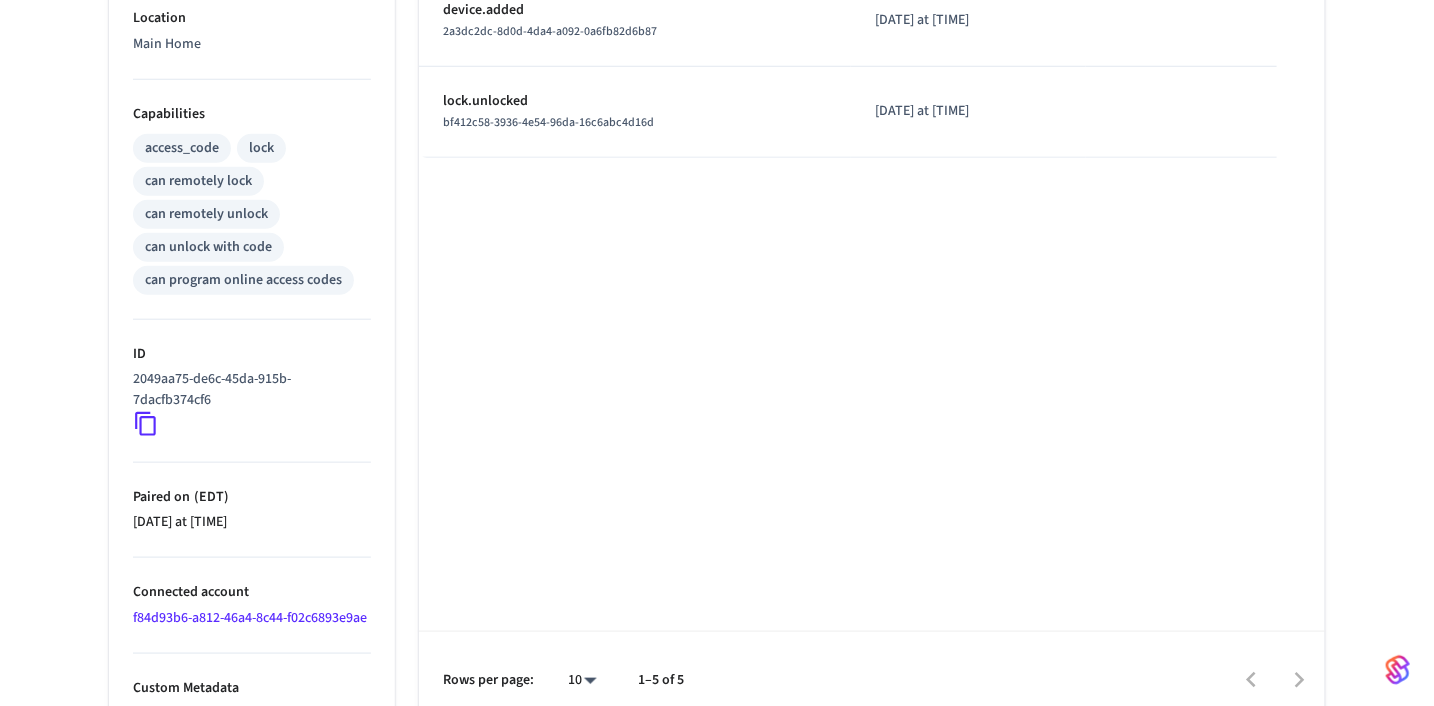 click 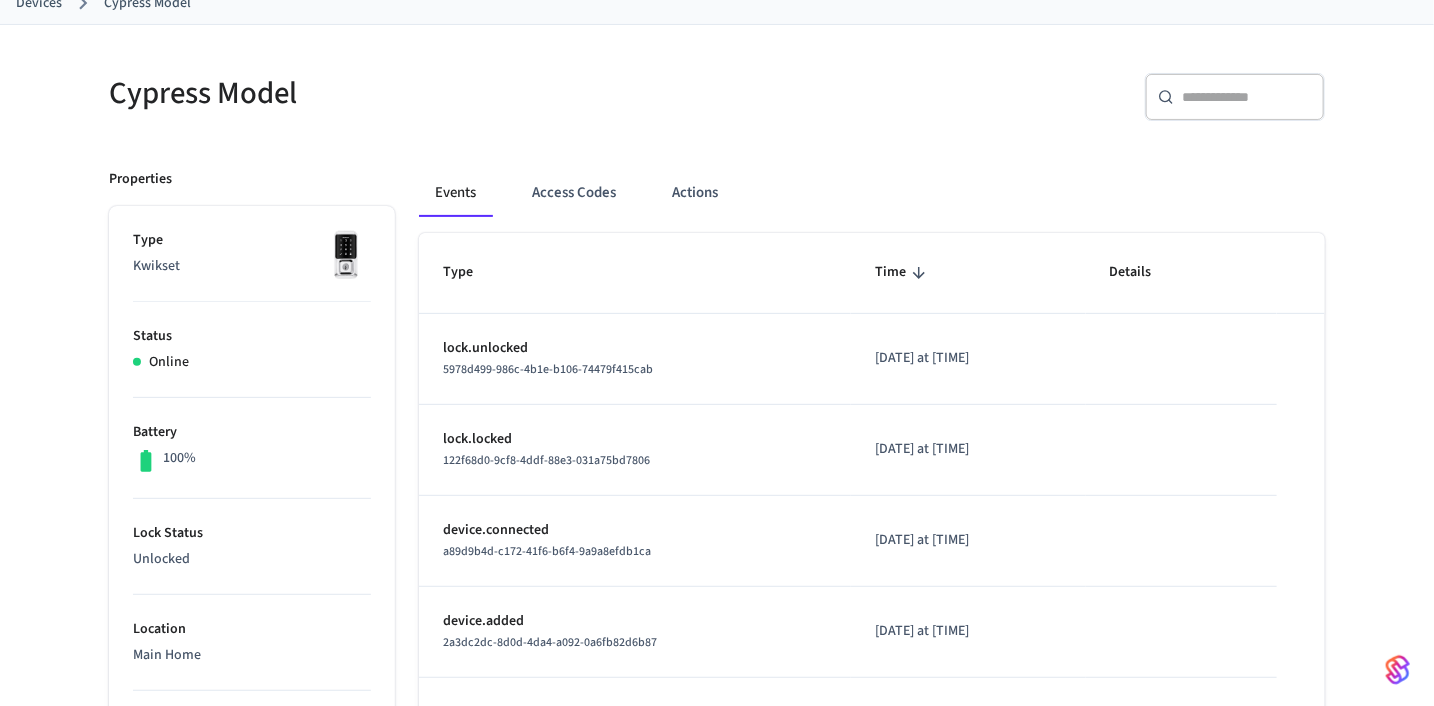 scroll, scrollTop: 0, scrollLeft: 0, axis: both 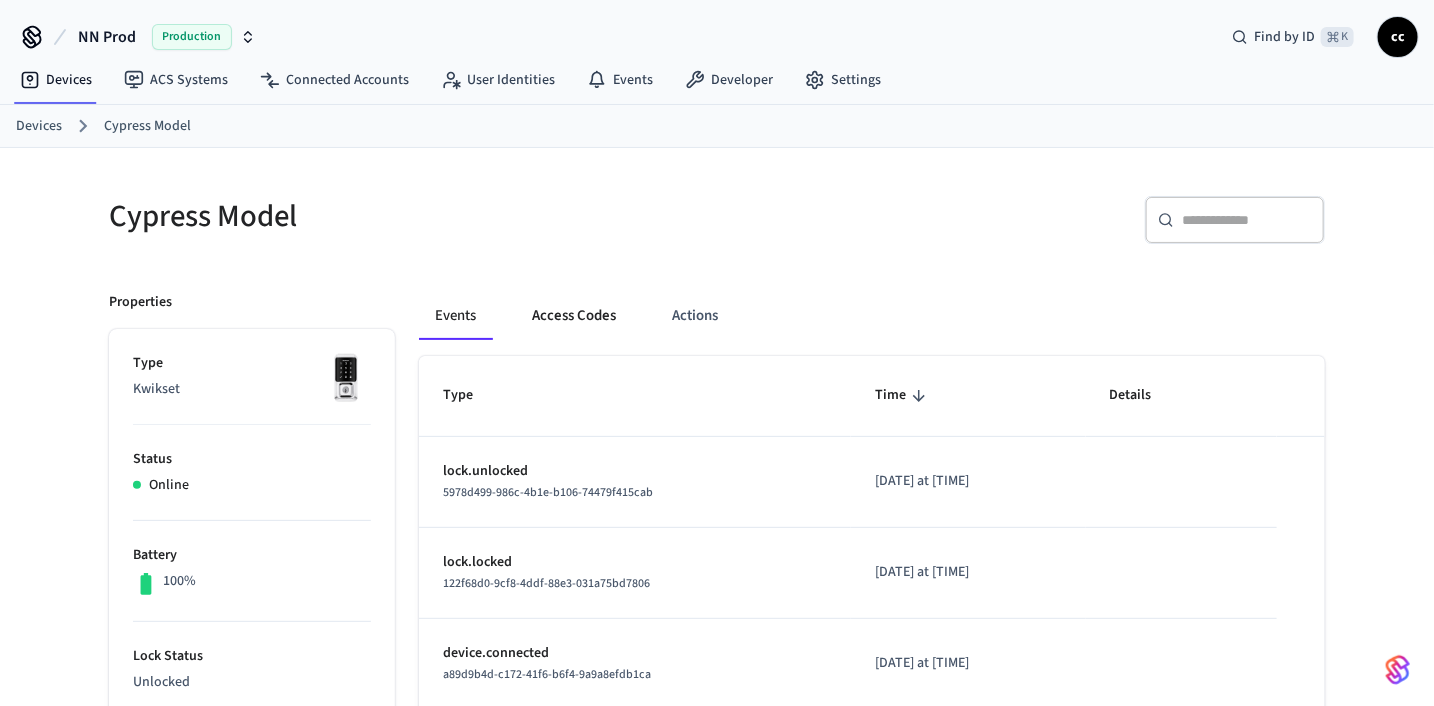 click on "Access Codes" at bounding box center (574, 316) 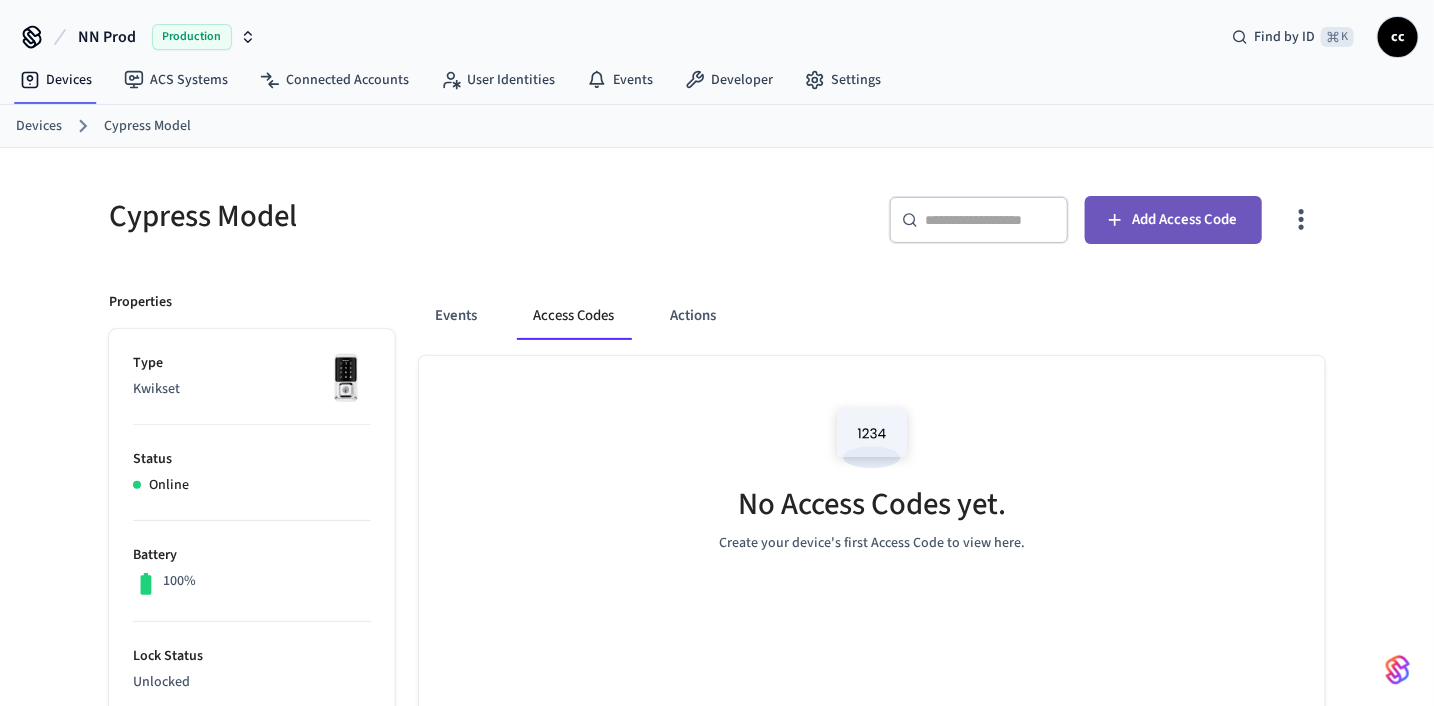 click on "Add Access Code" at bounding box center (1185, 220) 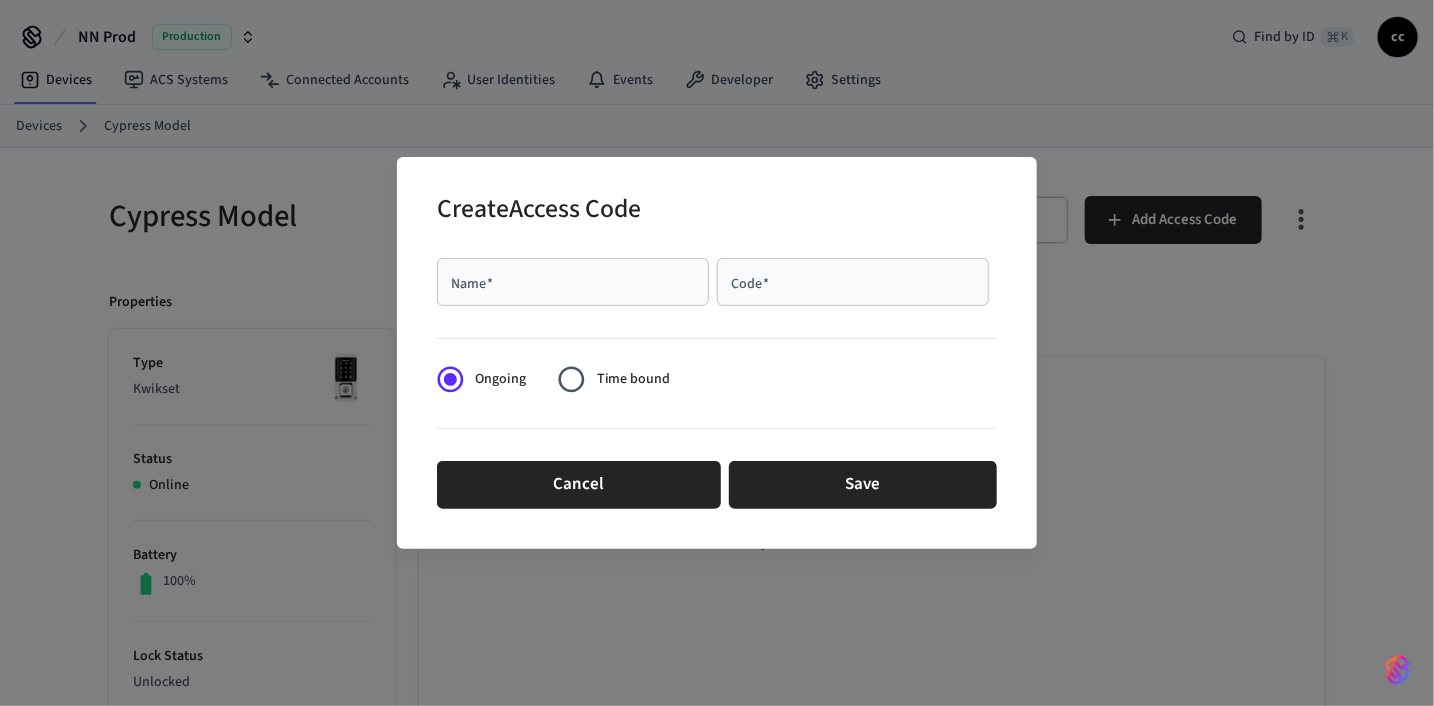 click on "Name   *" at bounding box center (573, 282) 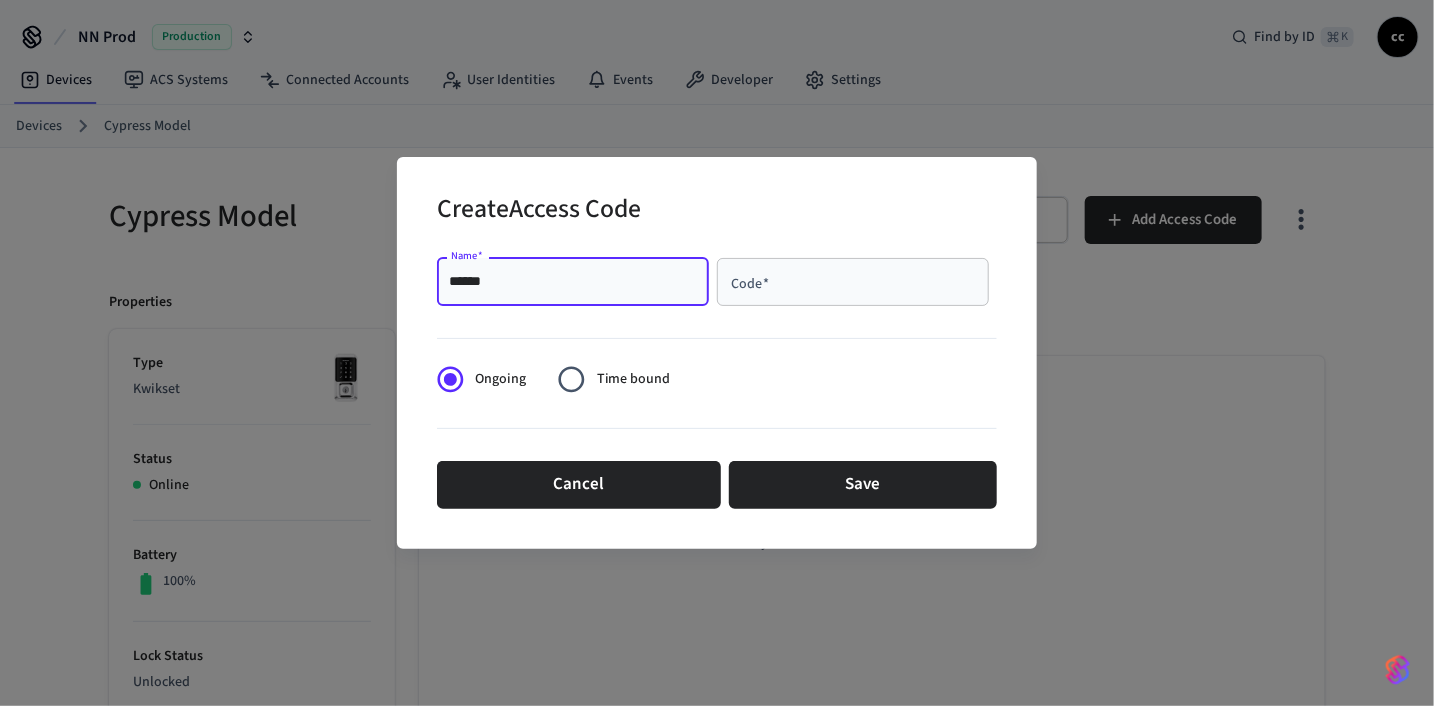 type on "******" 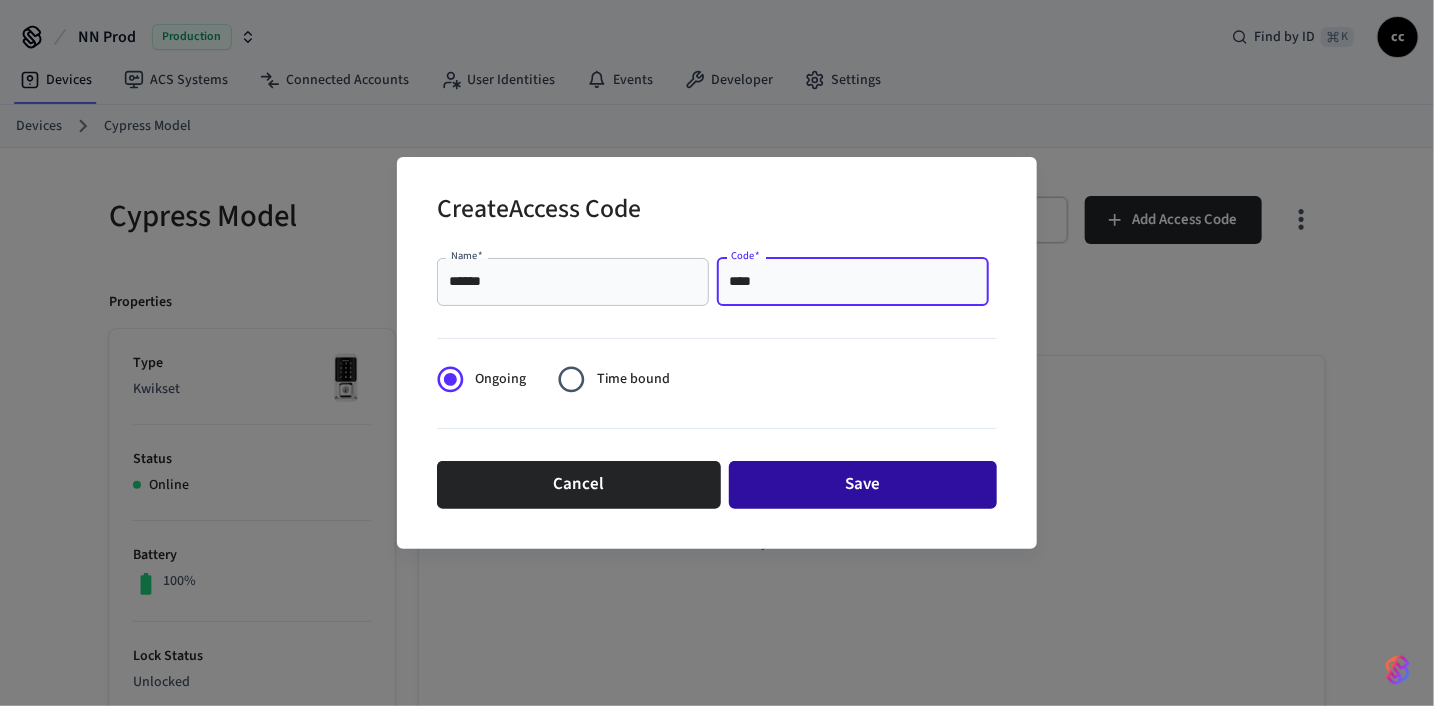 type on "****" 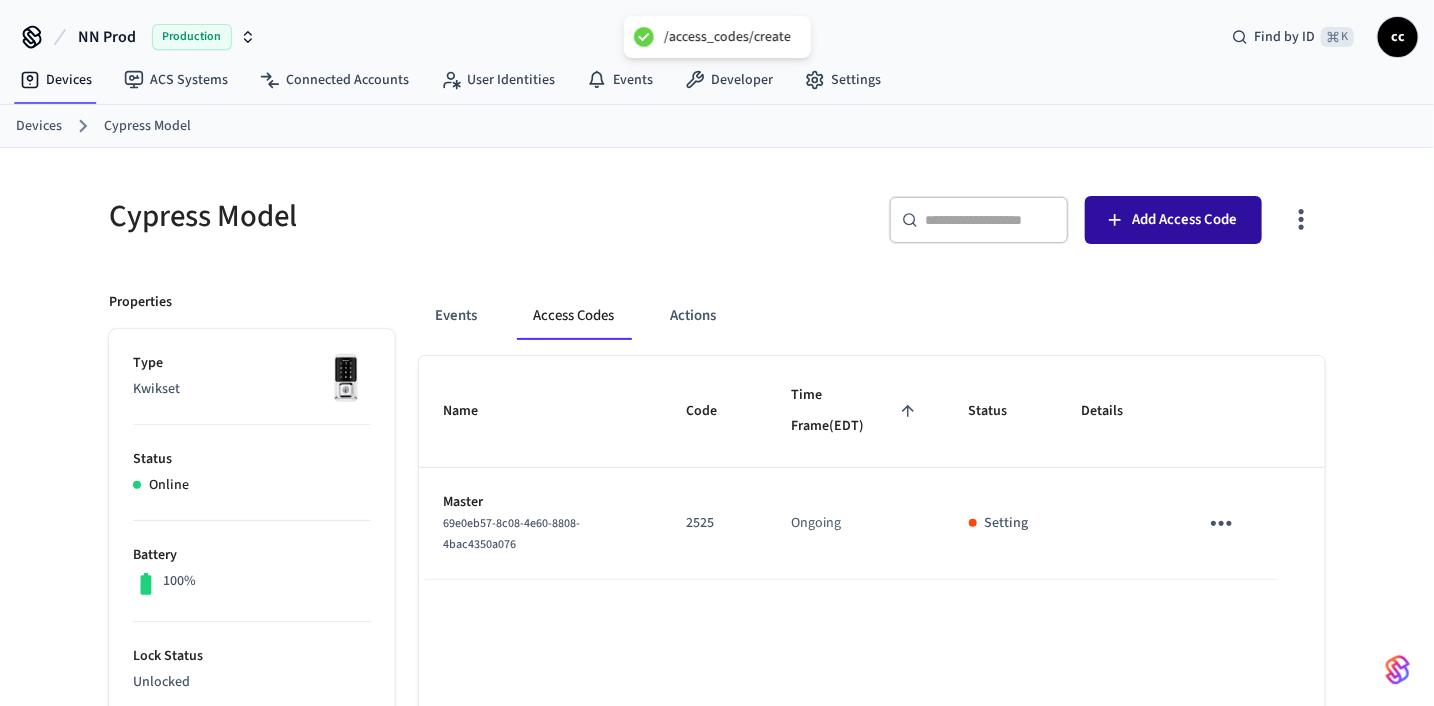 click on "Add Access Code" at bounding box center (1185, 220) 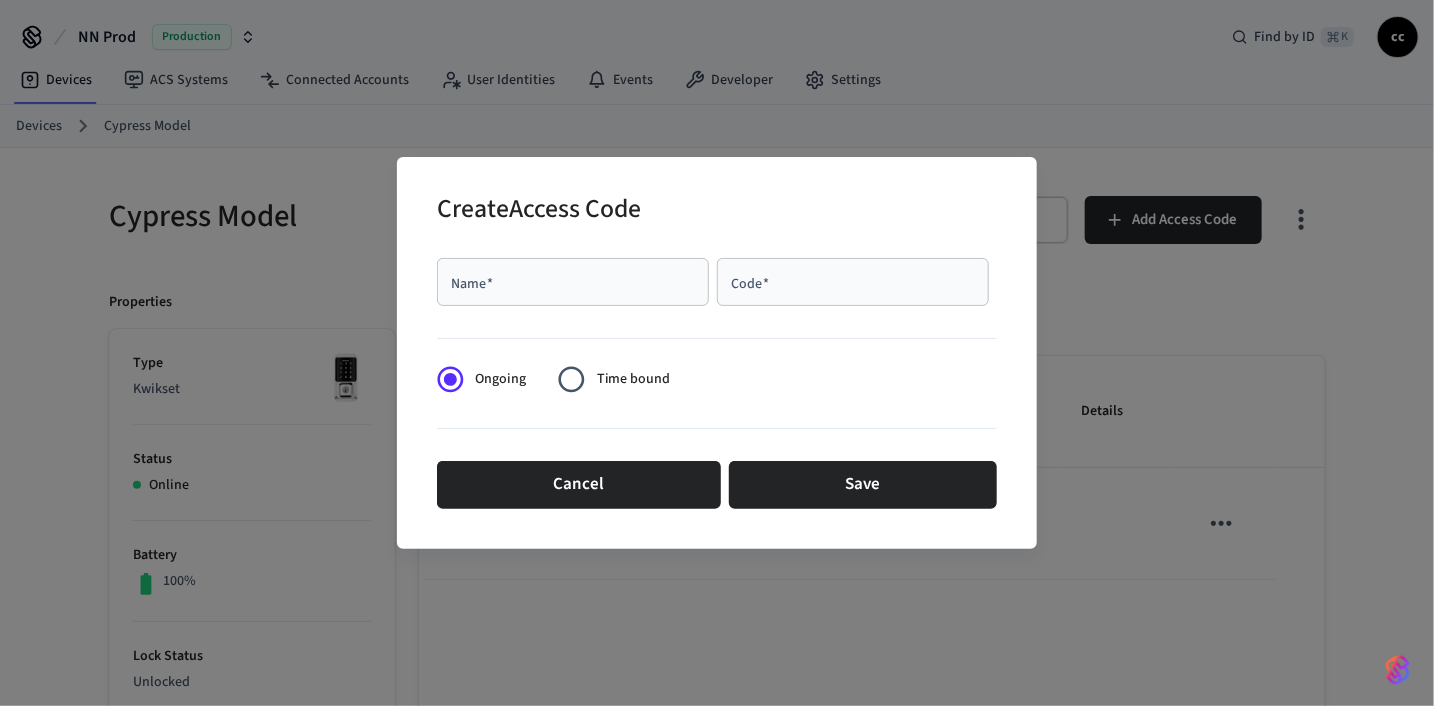 click on "Name   *" at bounding box center (573, 282) 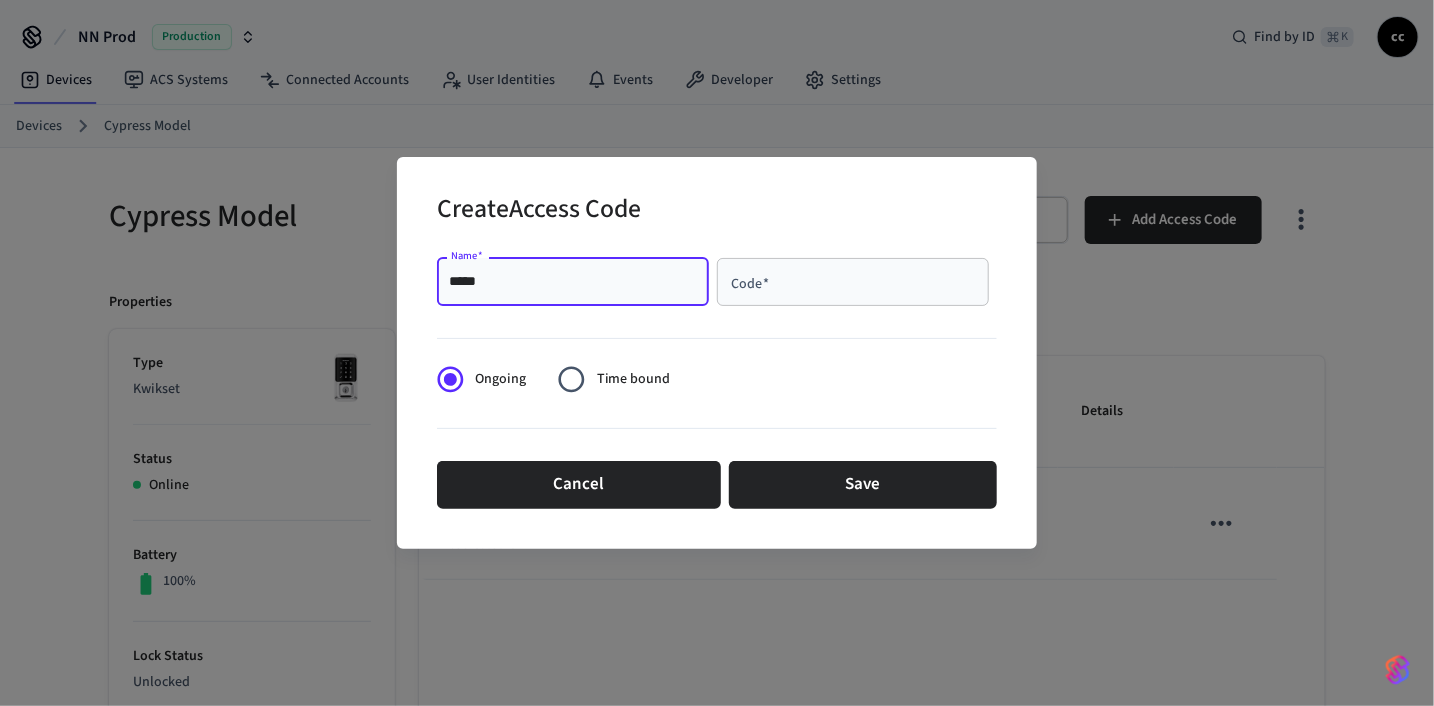 type on "*****" 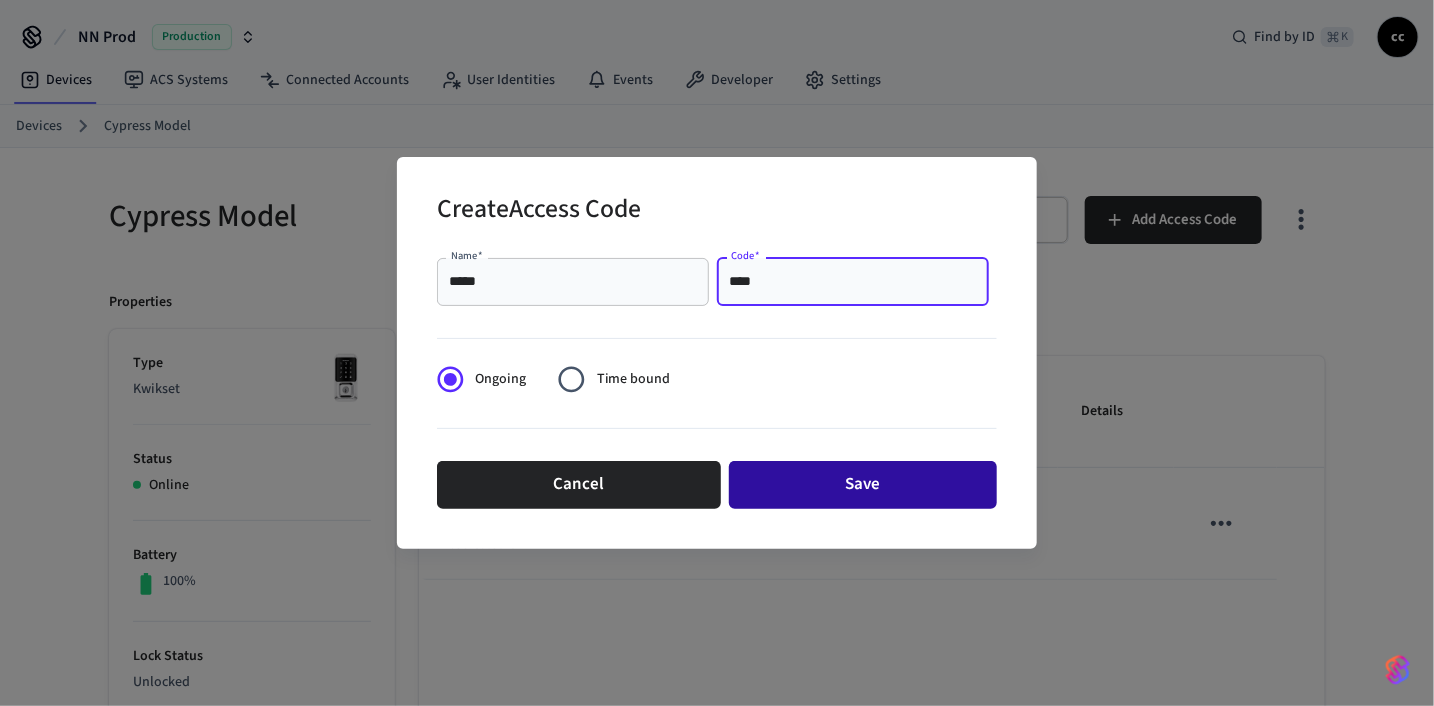 type on "****" 